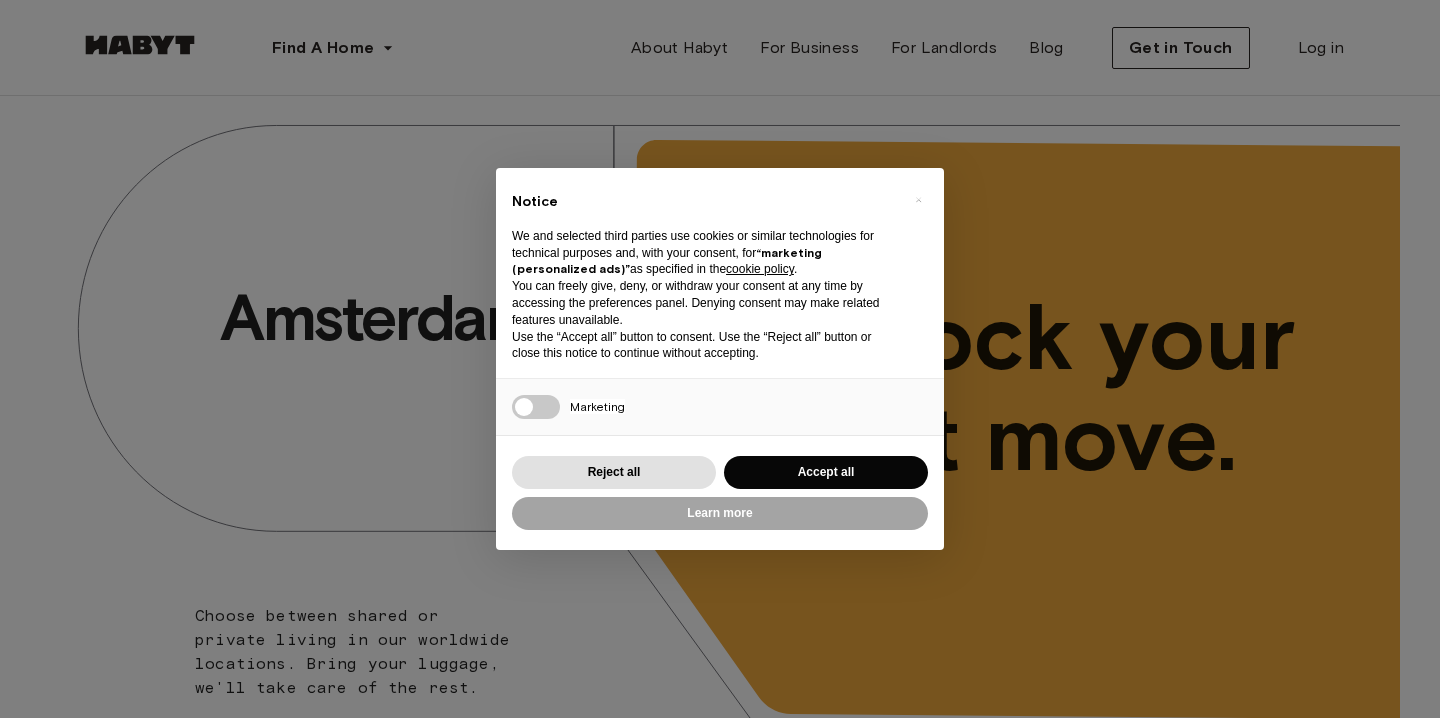 scroll, scrollTop: 0, scrollLeft: 0, axis: both 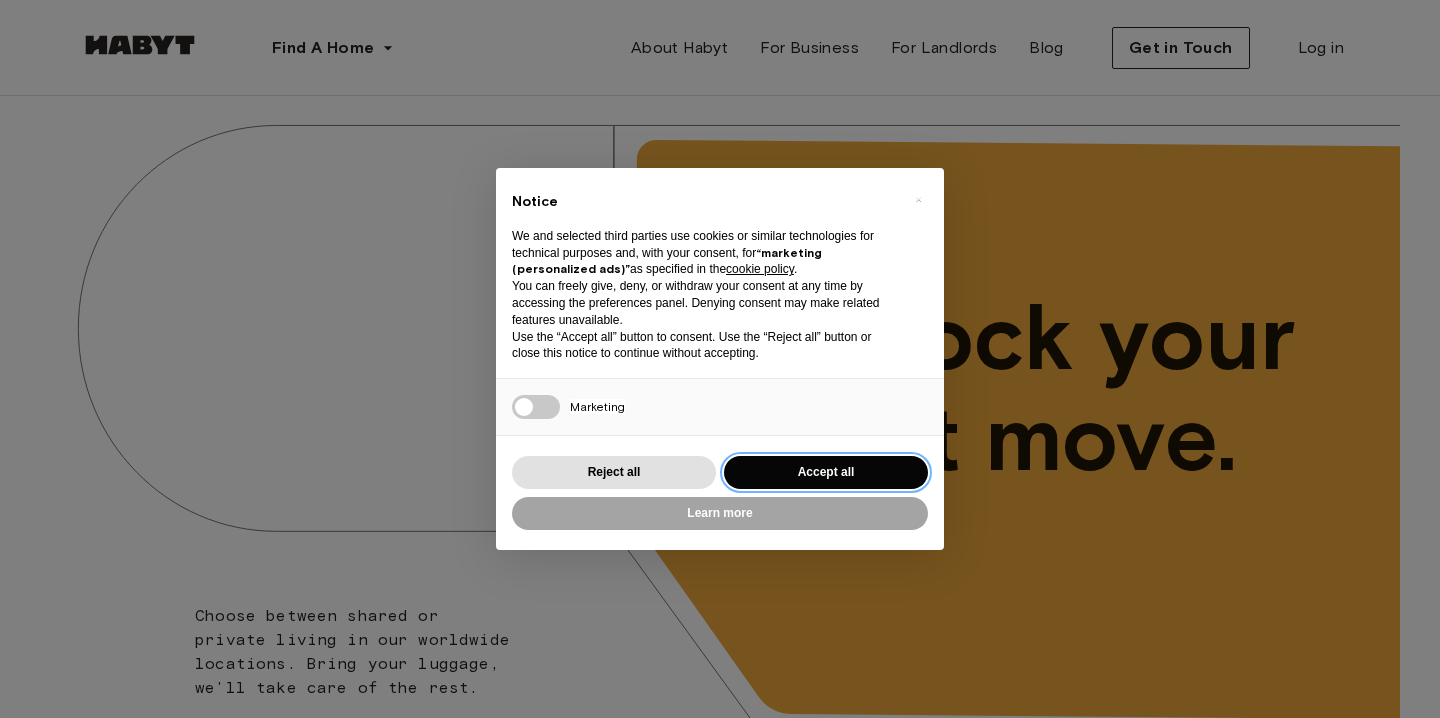 click on "Accept all" at bounding box center [826, 472] 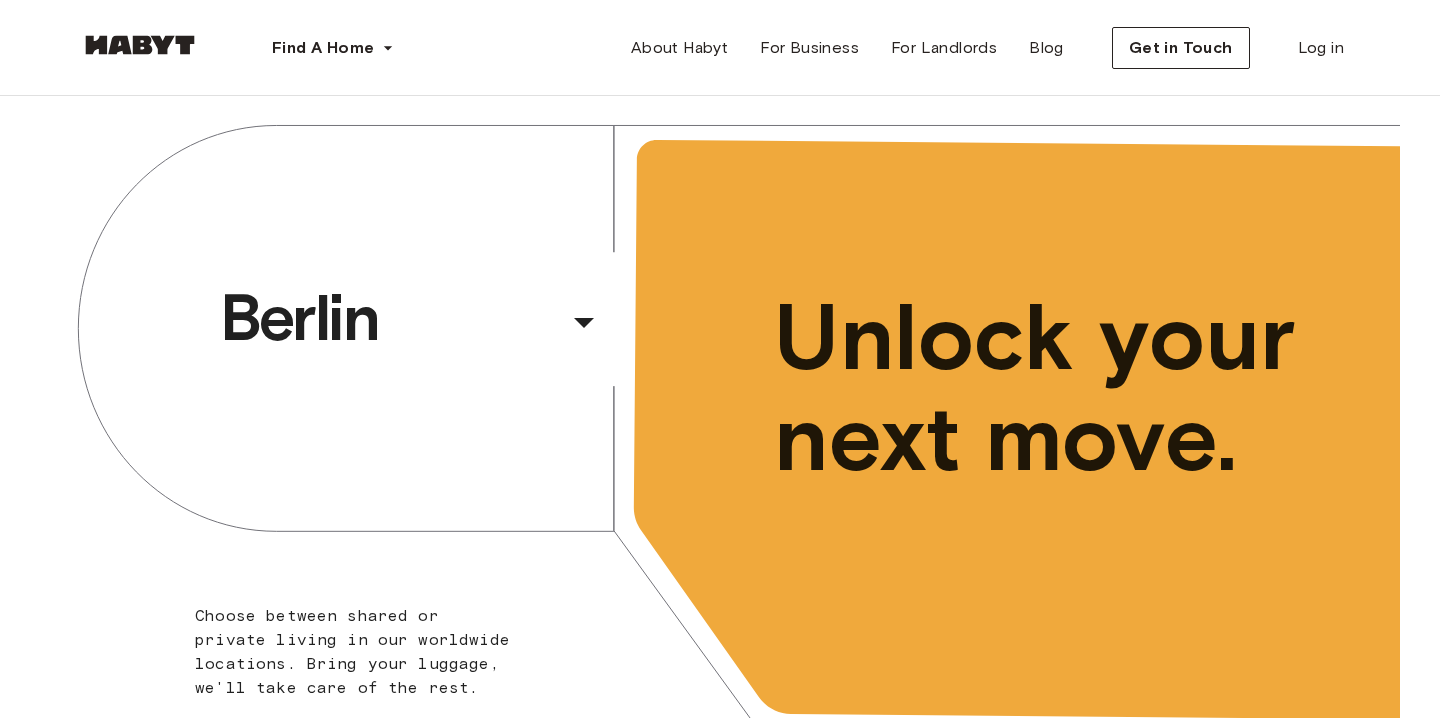 scroll, scrollTop: 0, scrollLeft: 0, axis: both 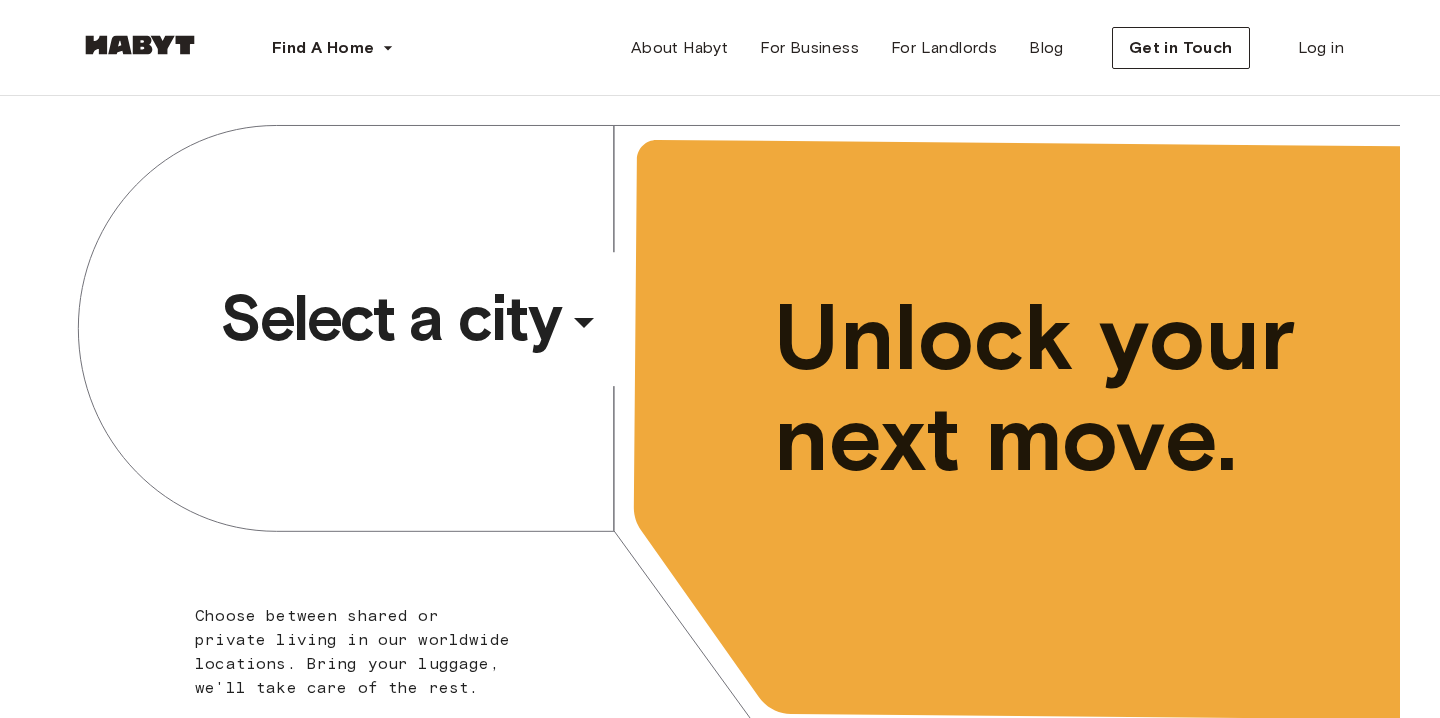 click on "​" at bounding box center [611, 338] 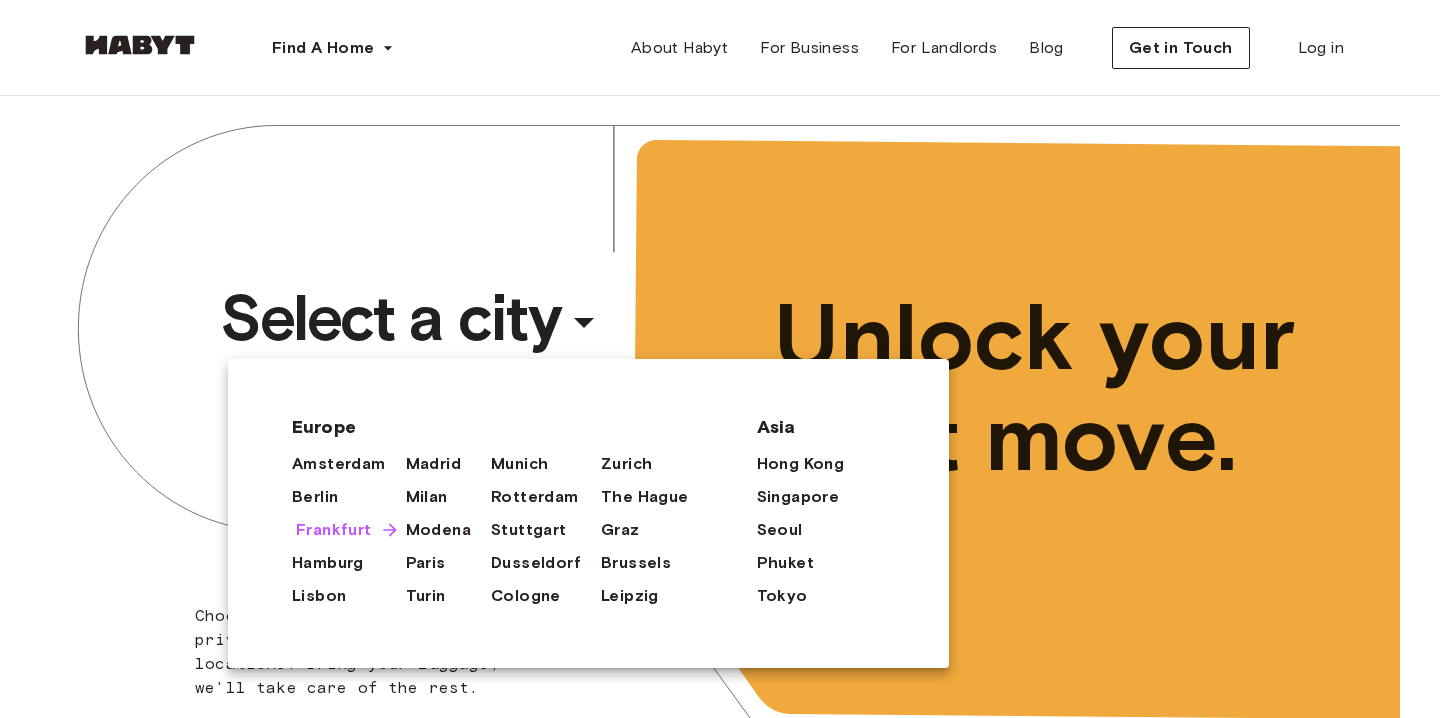 click on "Frankfurt" at bounding box center (334, 530) 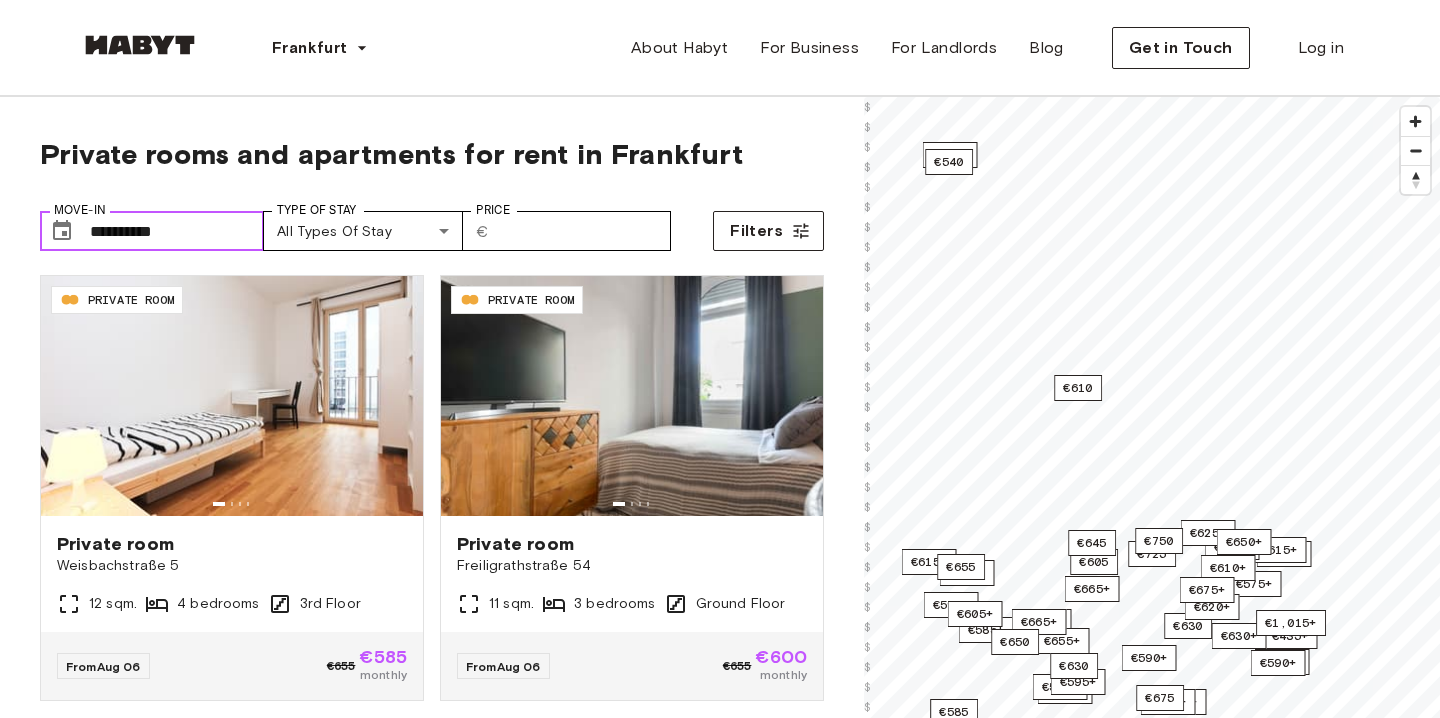 click on "**********" at bounding box center (177, 231) 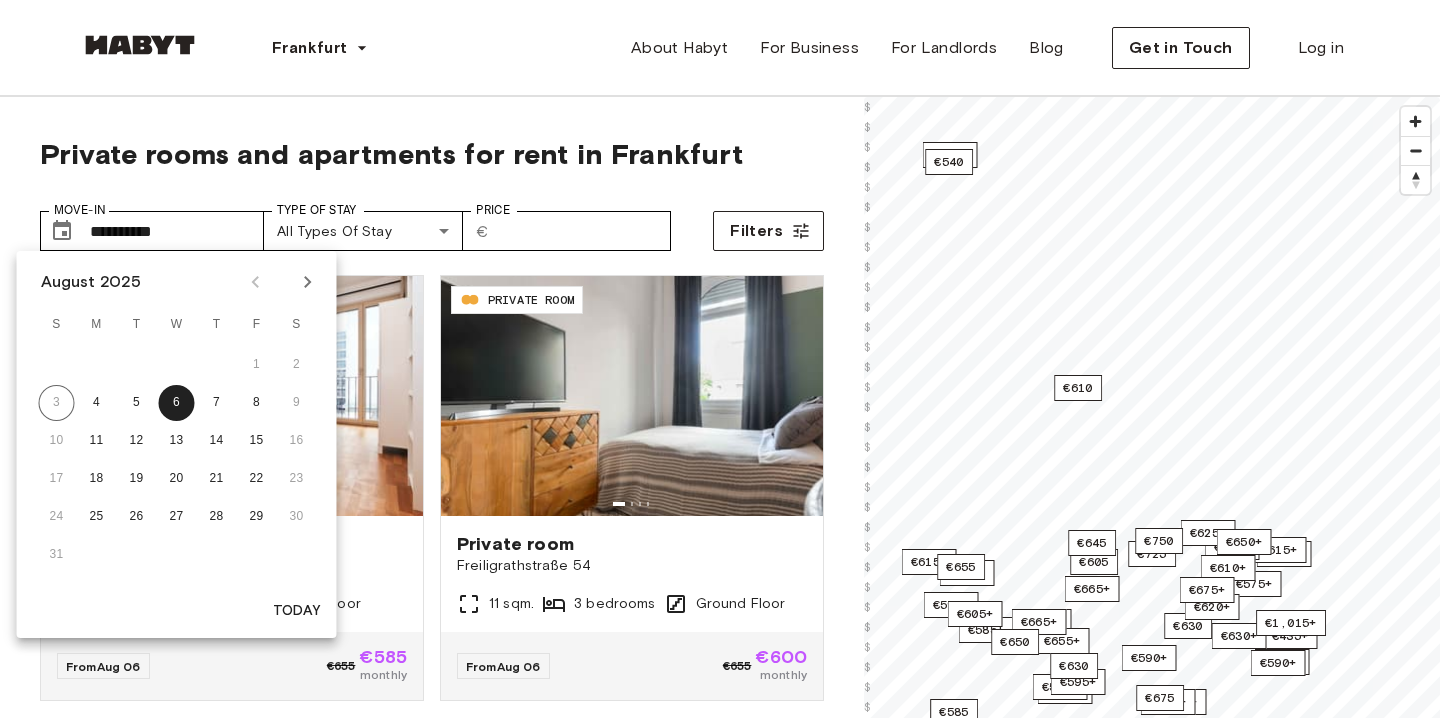click 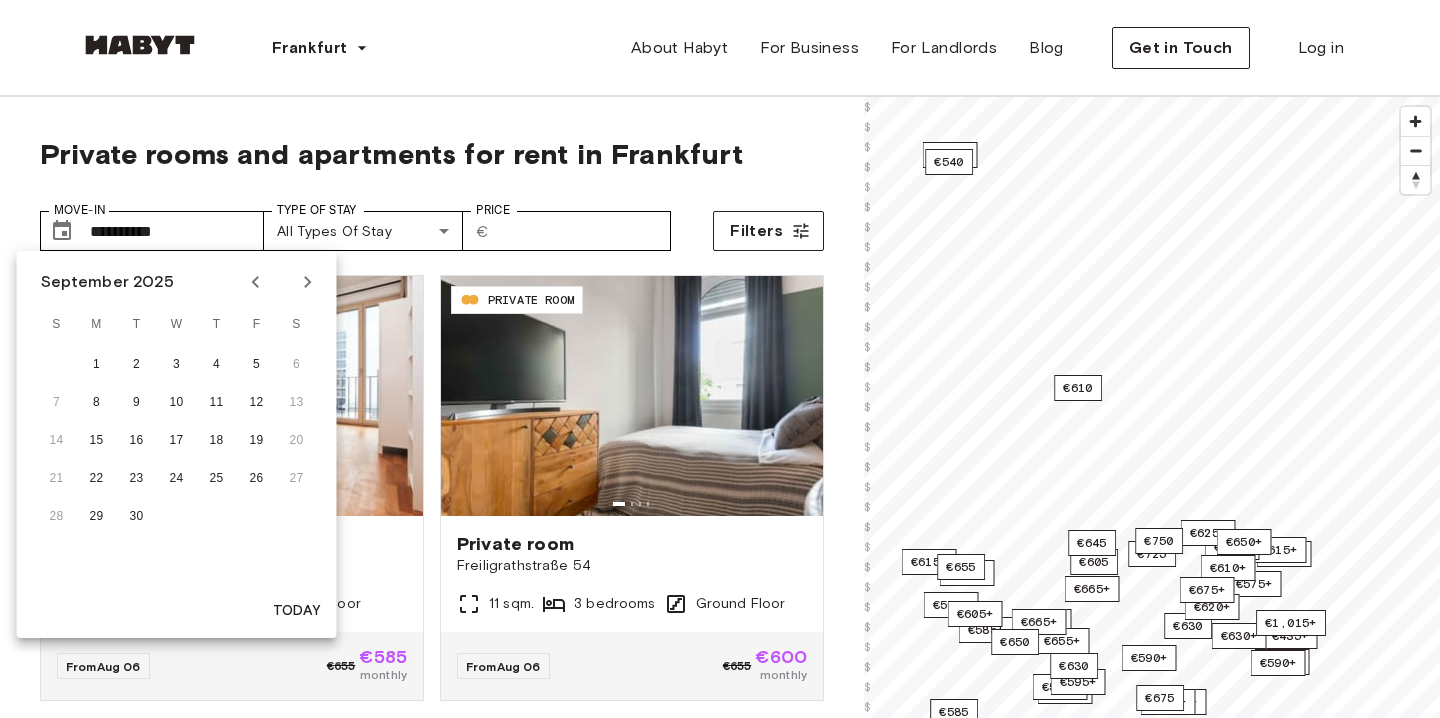 click 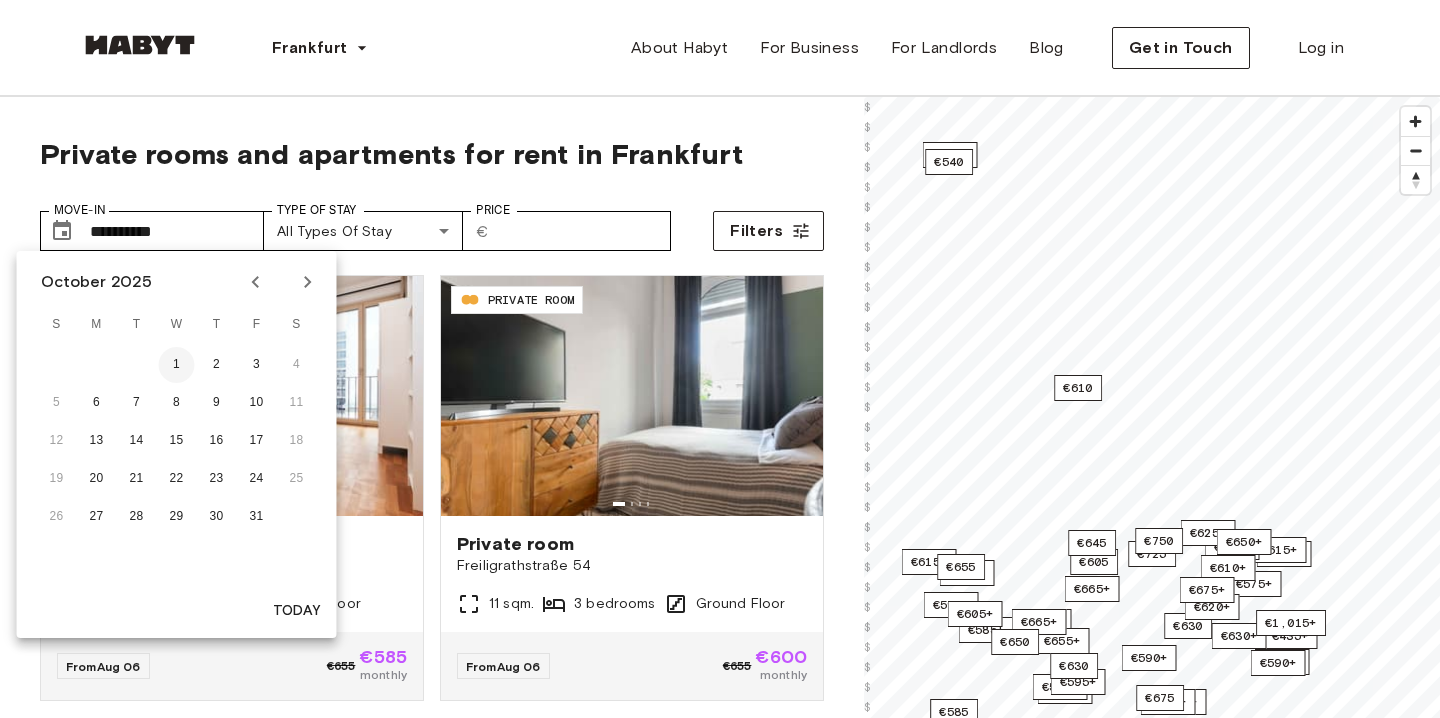click on "1" at bounding box center (177, 365) 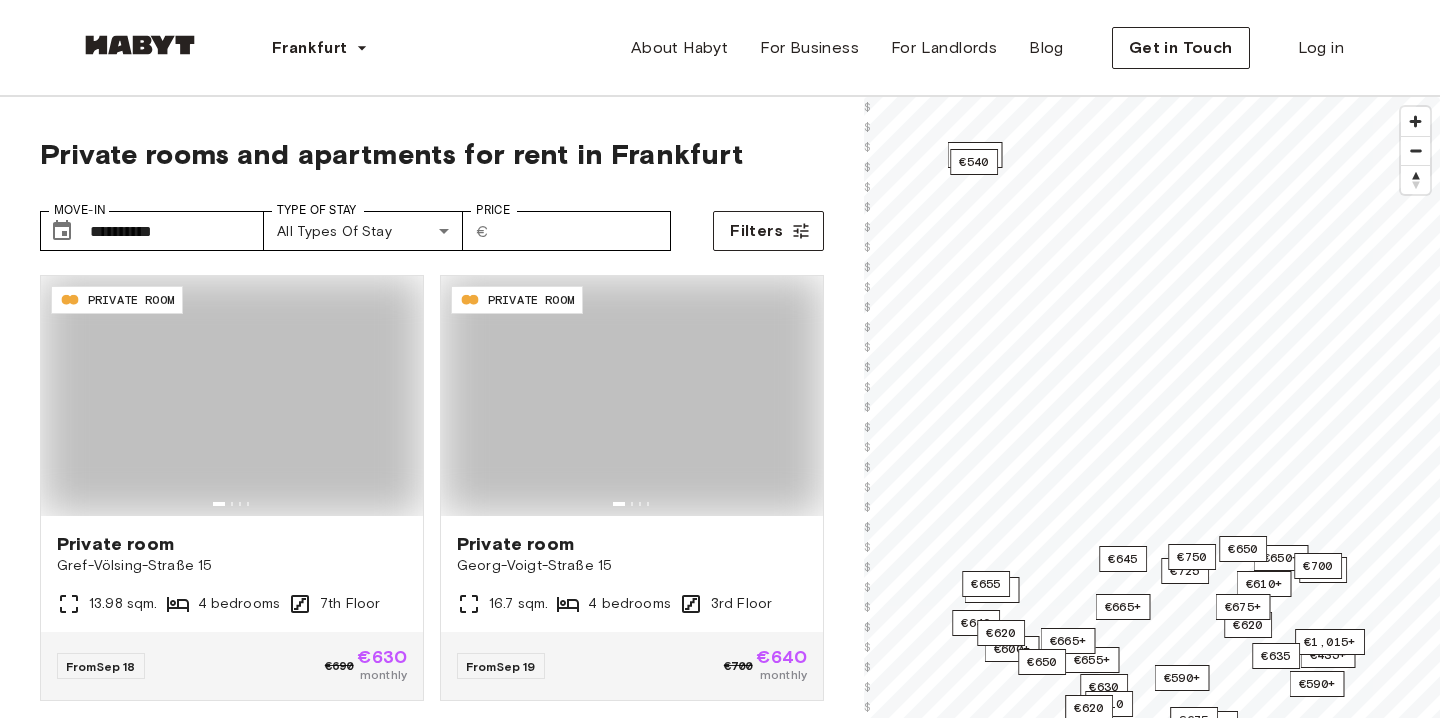 type on "**********" 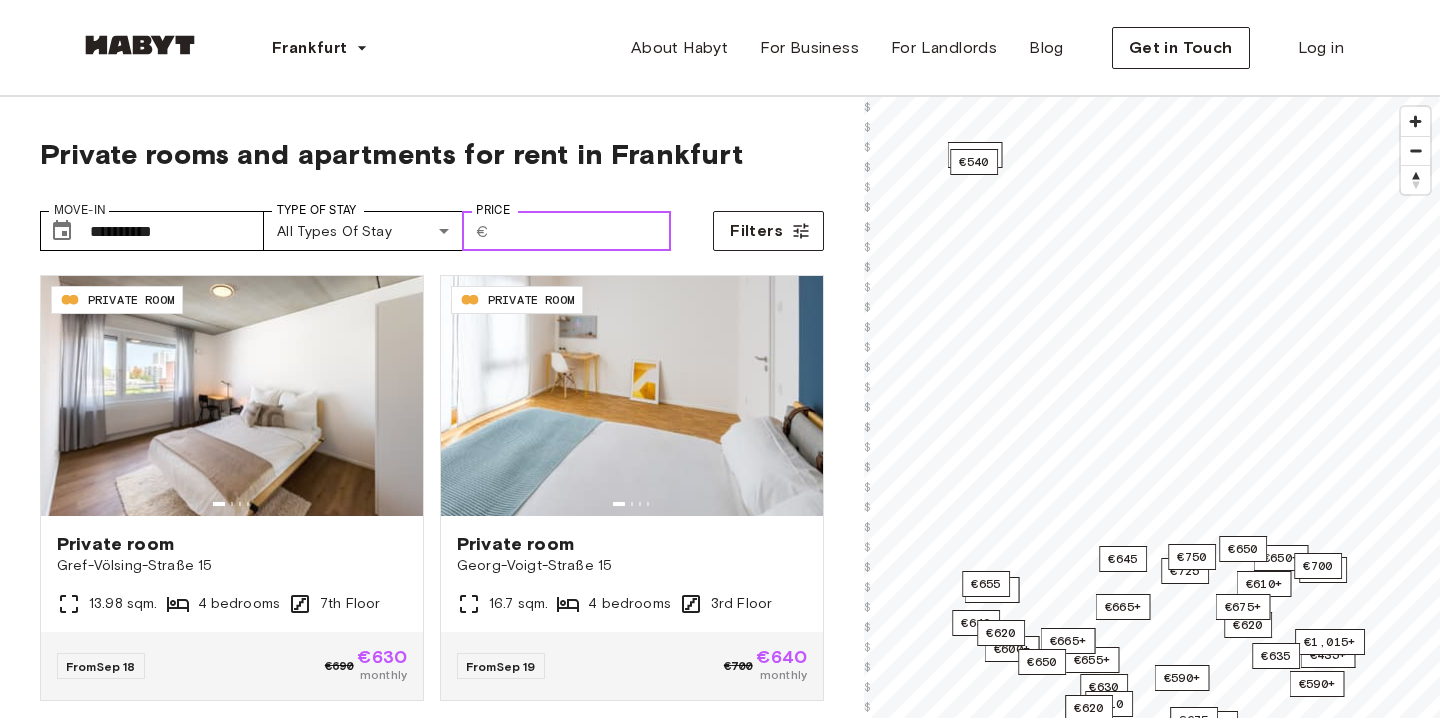 click on "Price" at bounding box center (584, 231) 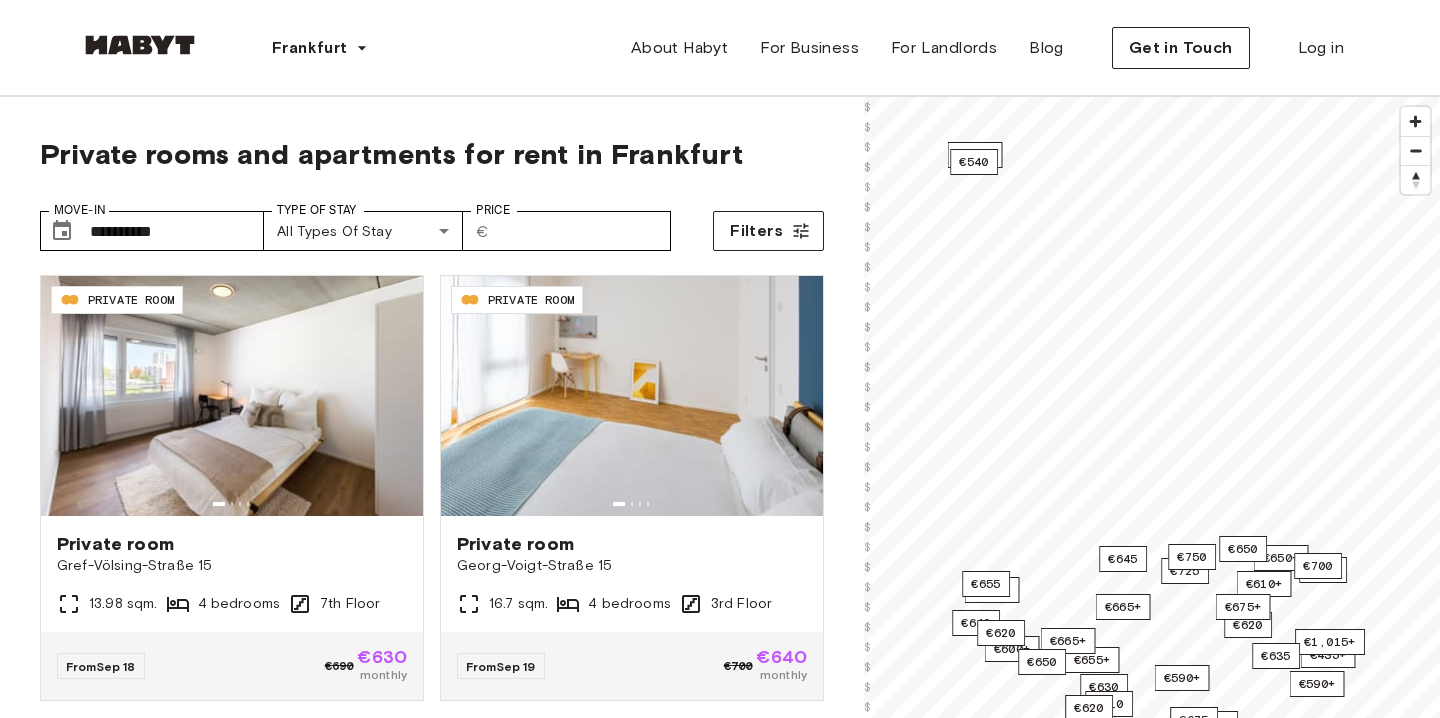 click on "**********" at bounding box center [432, 223] 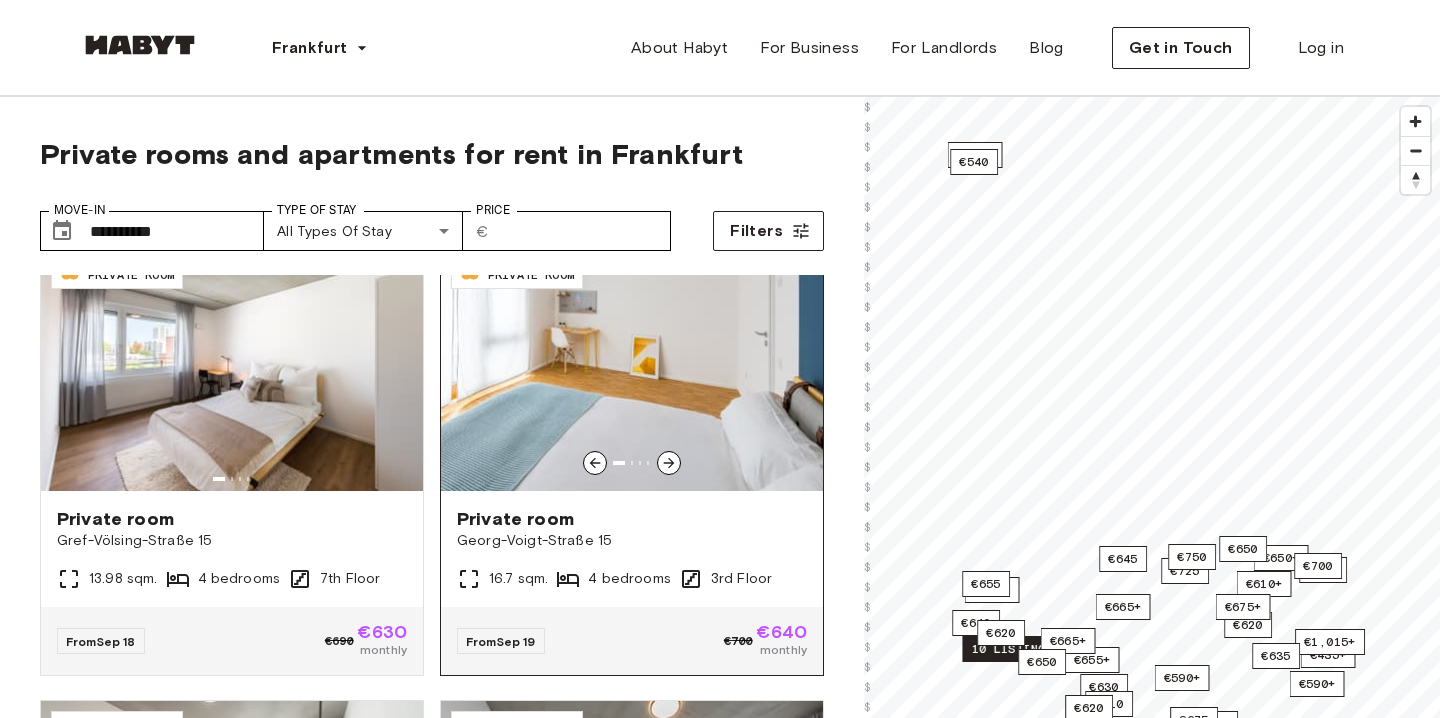 scroll, scrollTop: 0, scrollLeft: 0, axis: both 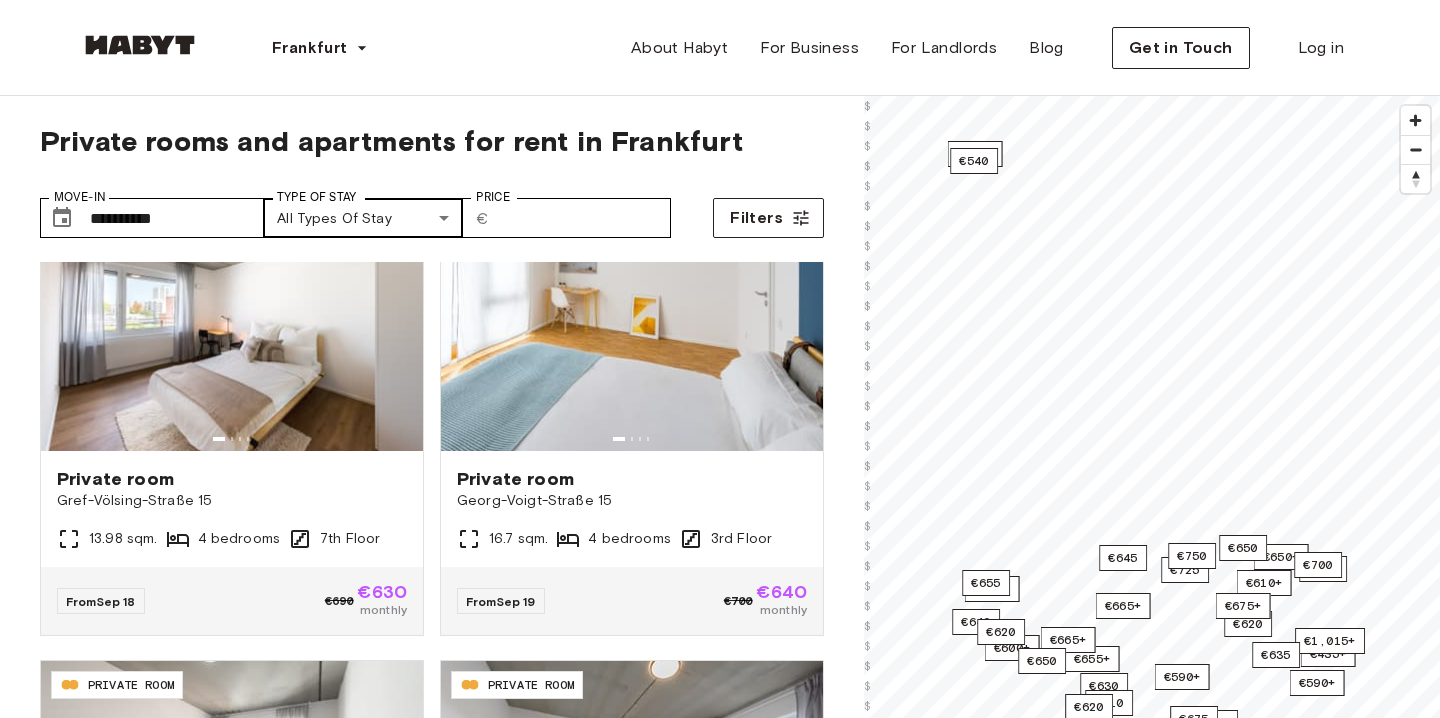 click on "**********" at bounding box center [720, 2426] 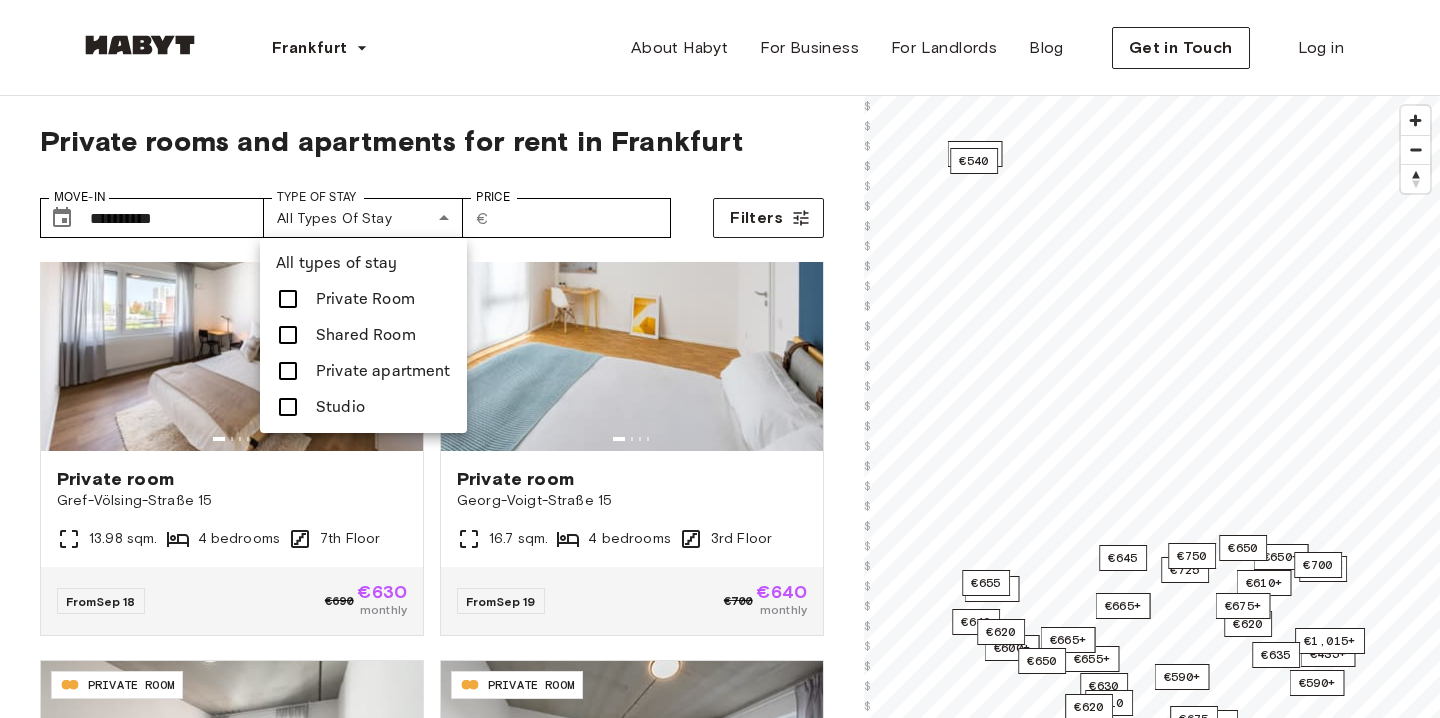 click at bounding box center (720, 359) 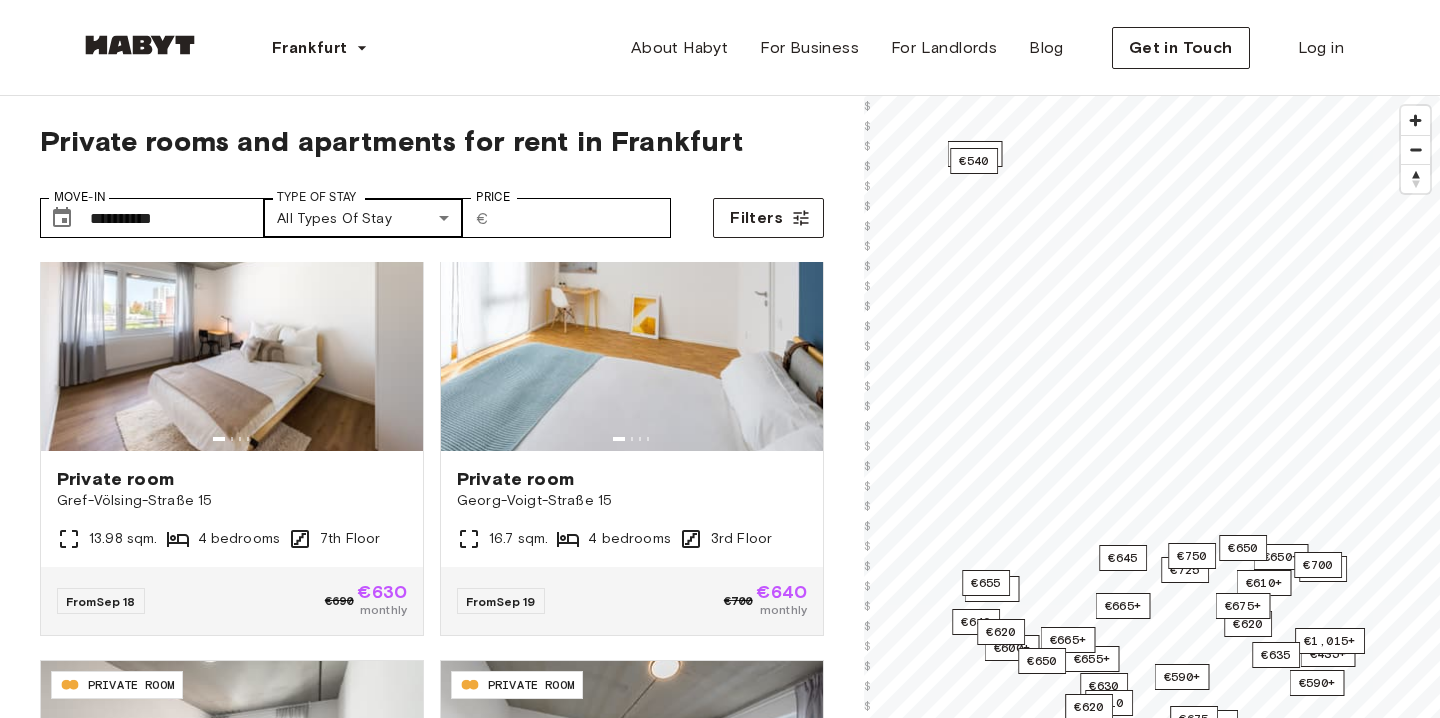 click on "**********" at bounding box center [720, 2426] 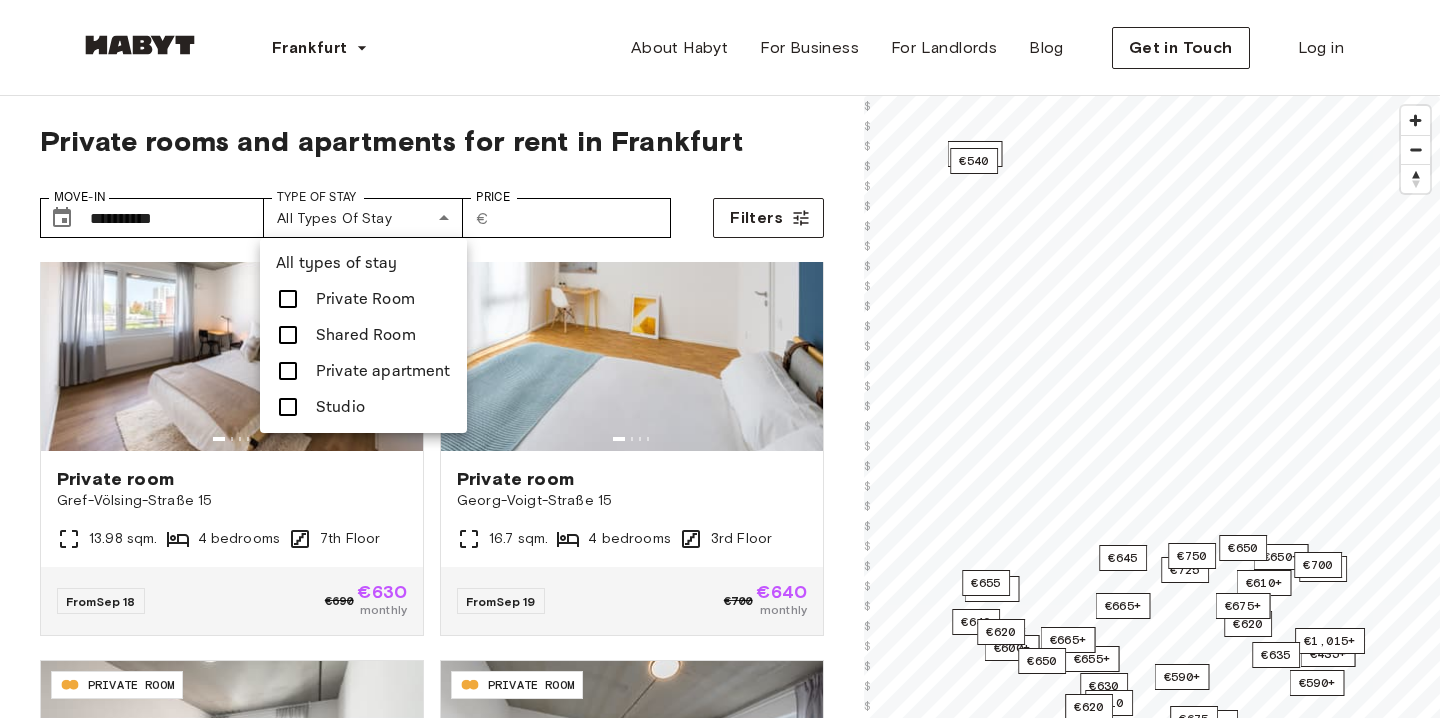 click at bounding box center [720, 359] 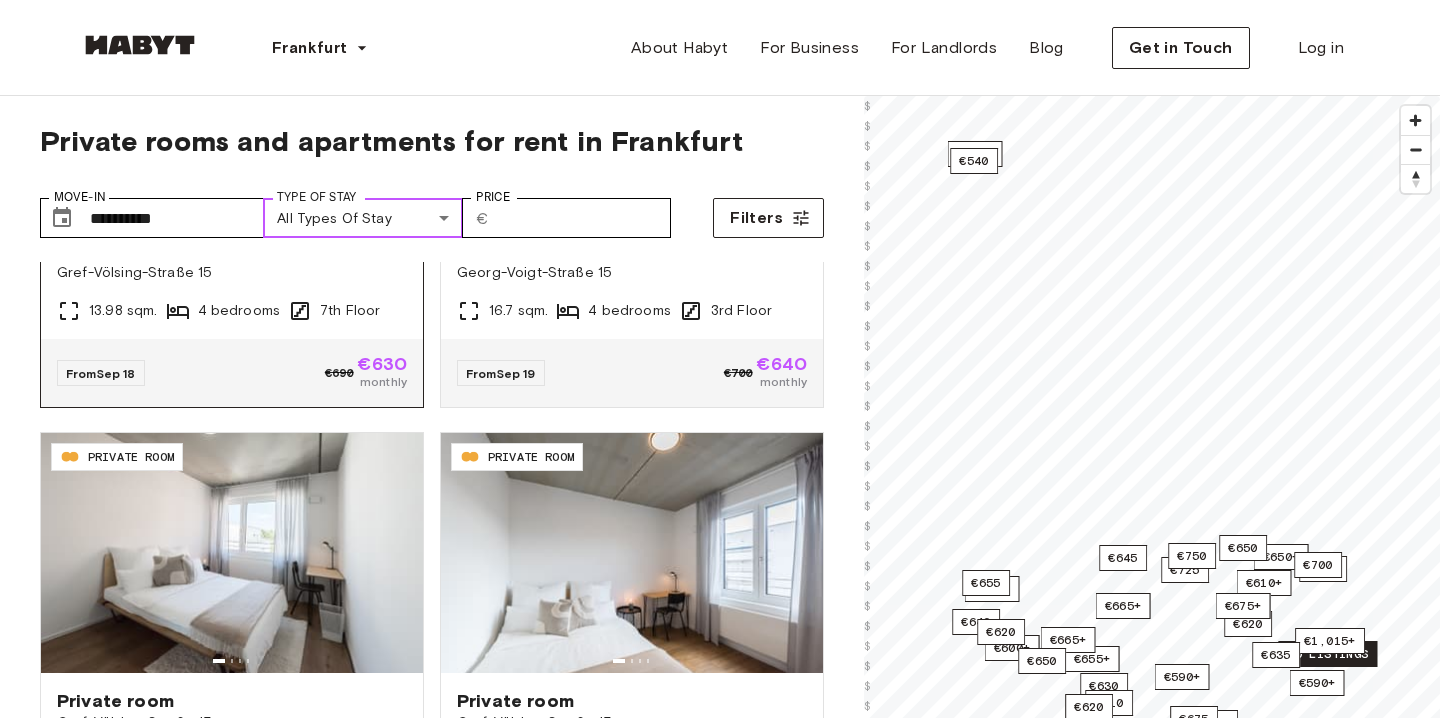 scroll, scrollTop: 476, scrollLeft: 0, axis: vertical 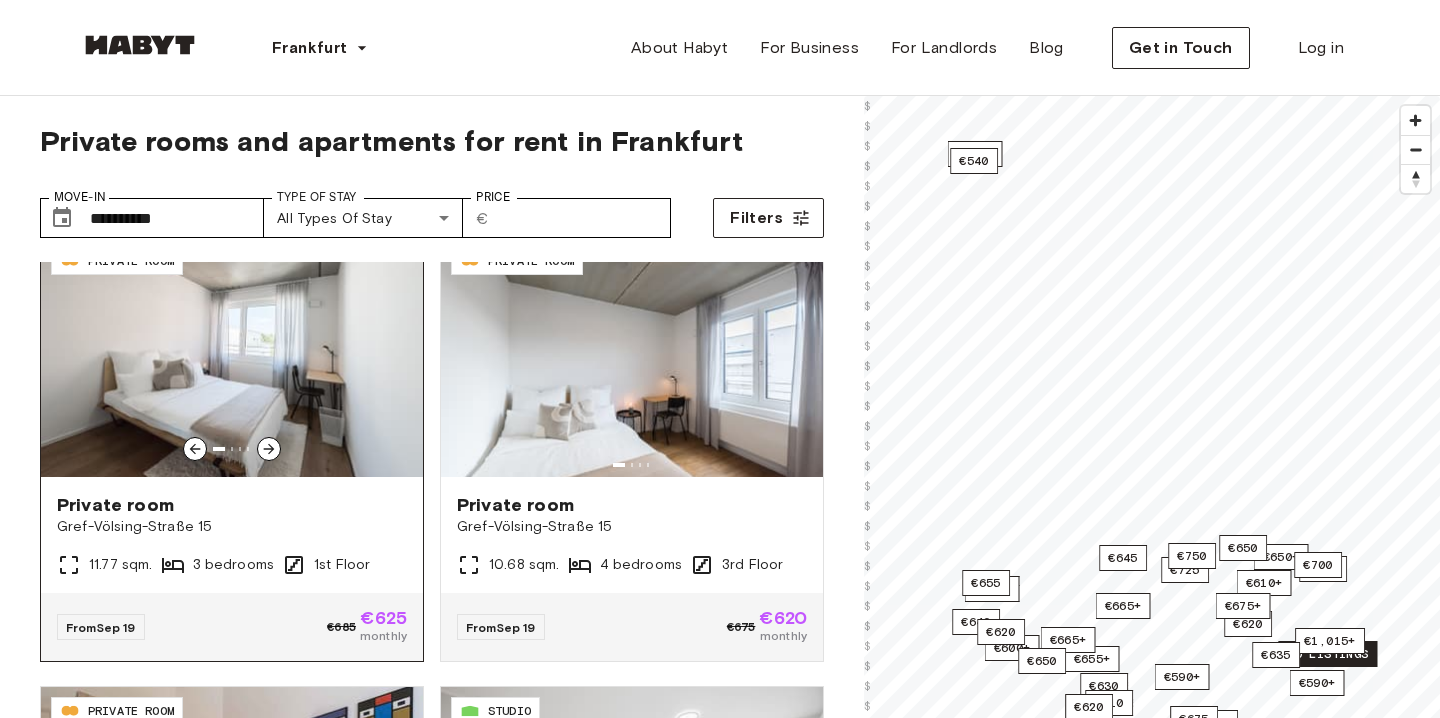 click 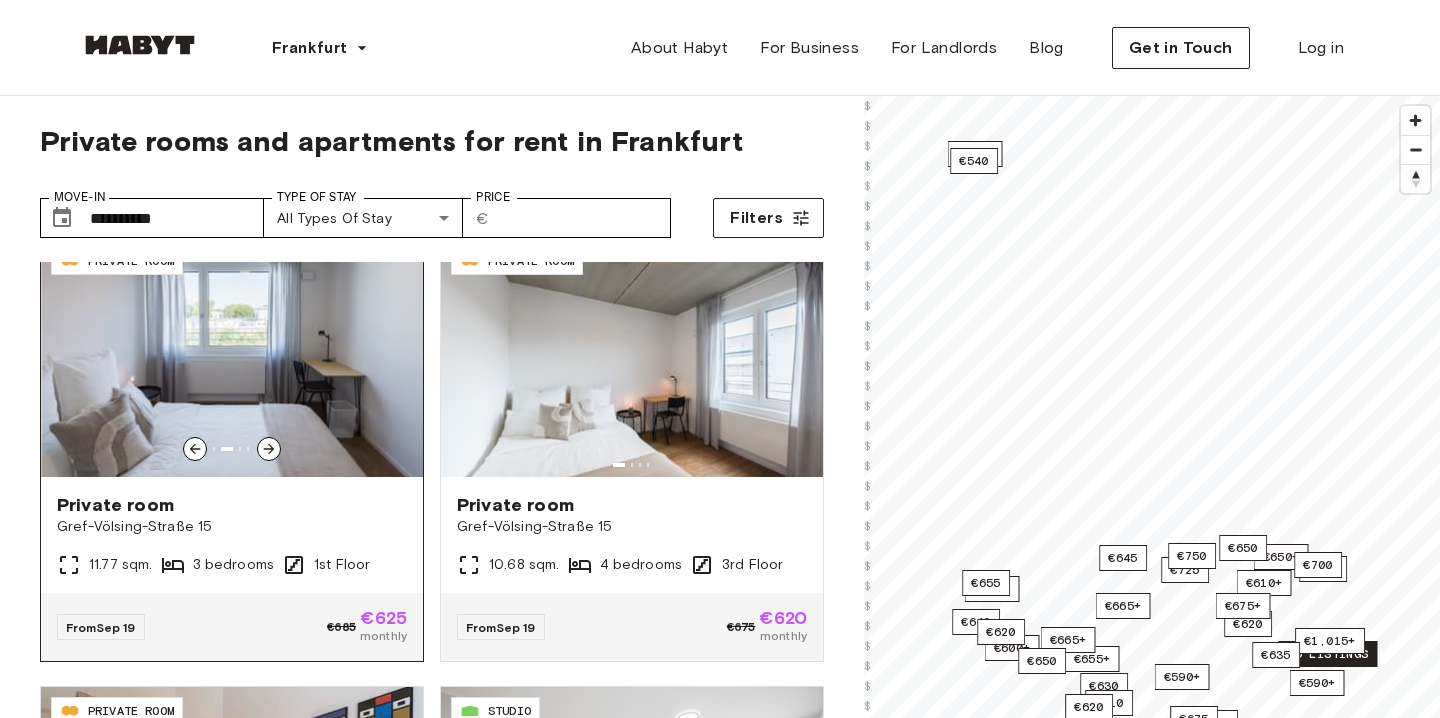 click 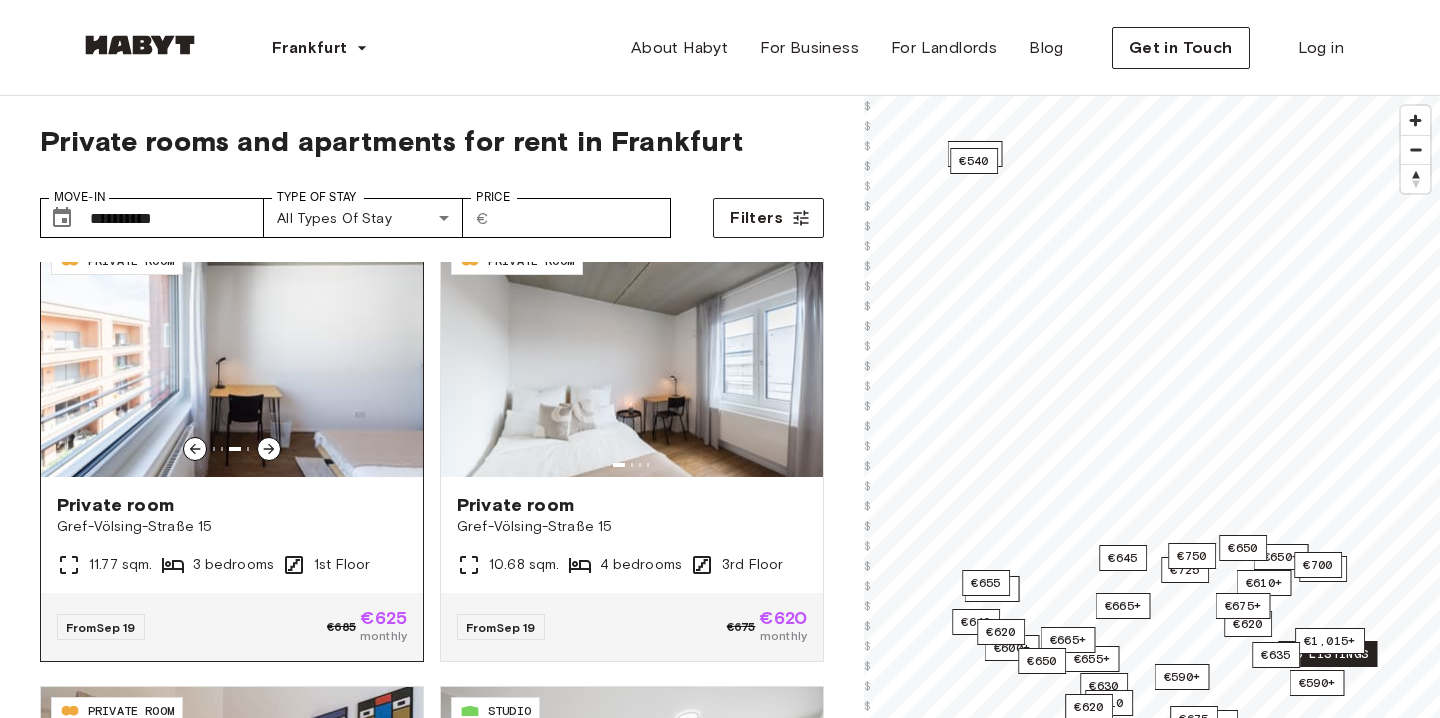 click 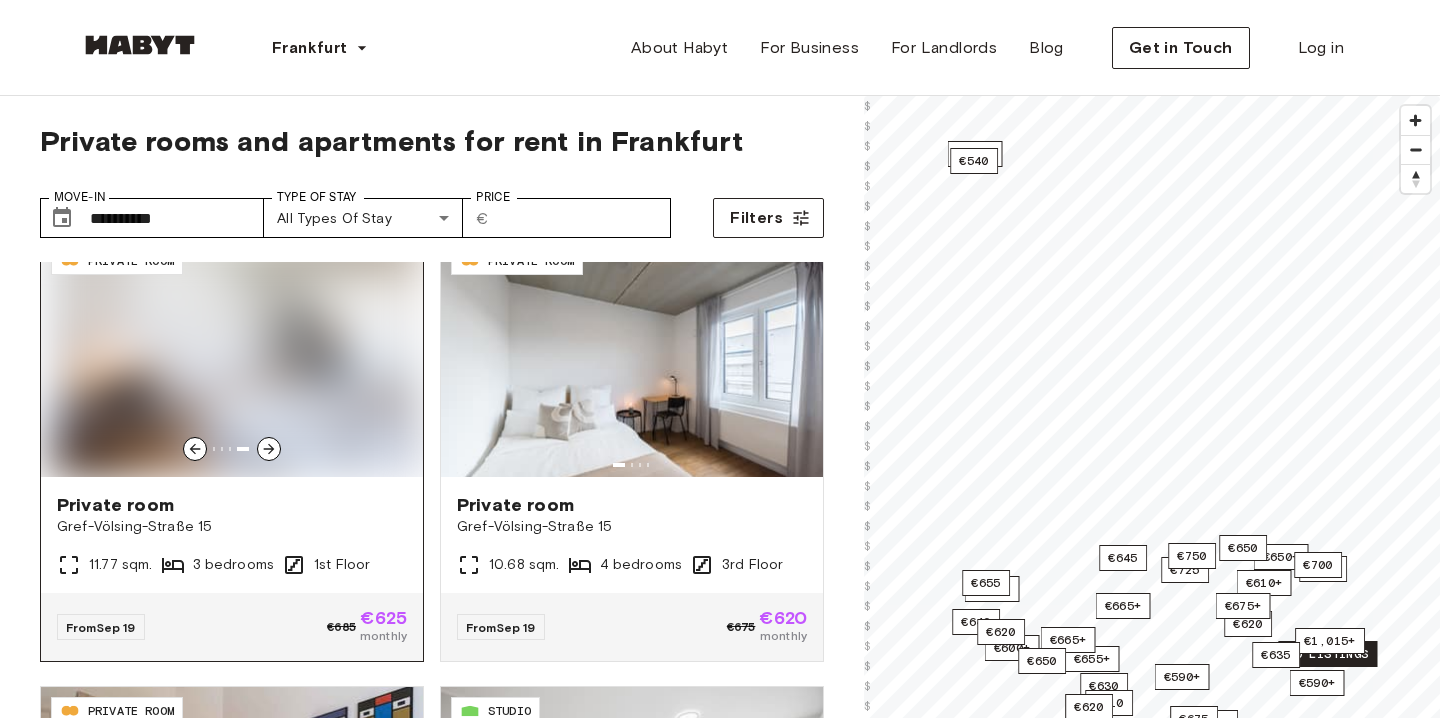 click 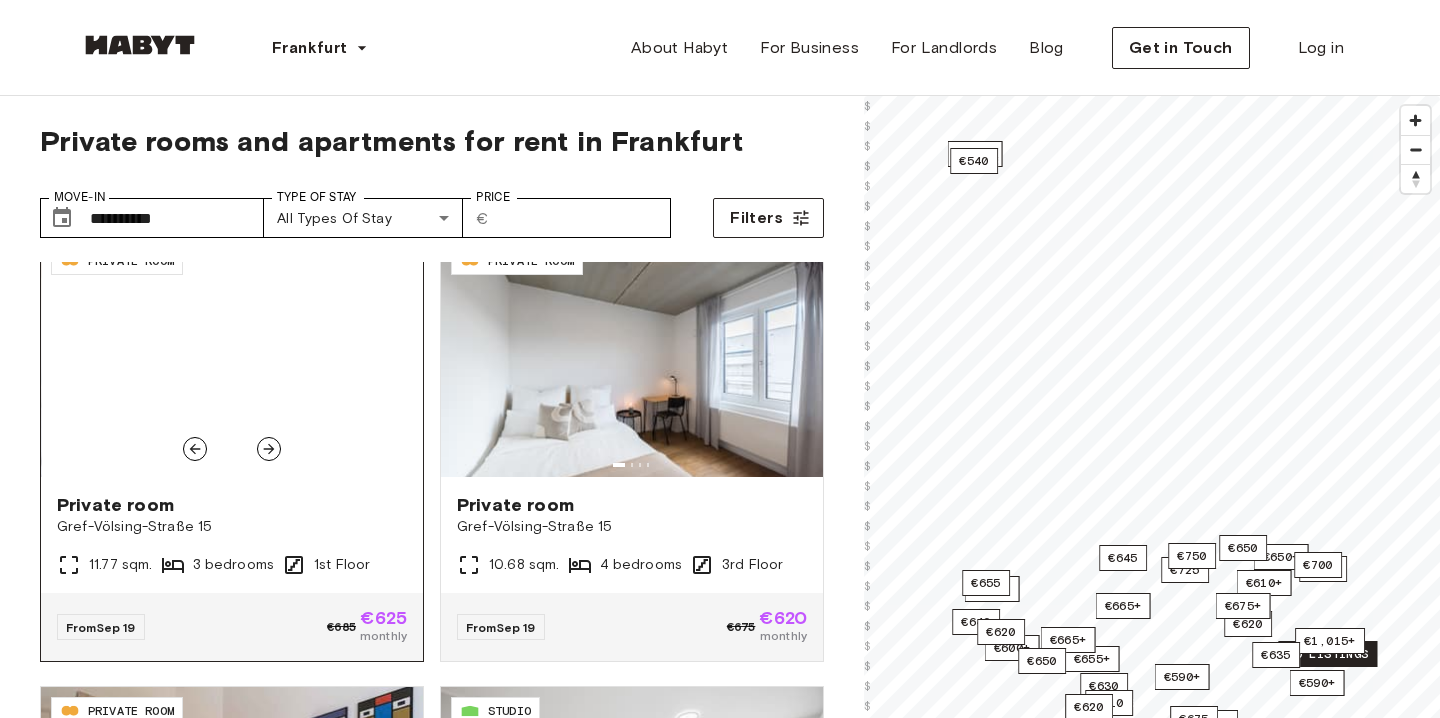 click on "Private room" at bounding box center [232, 505] 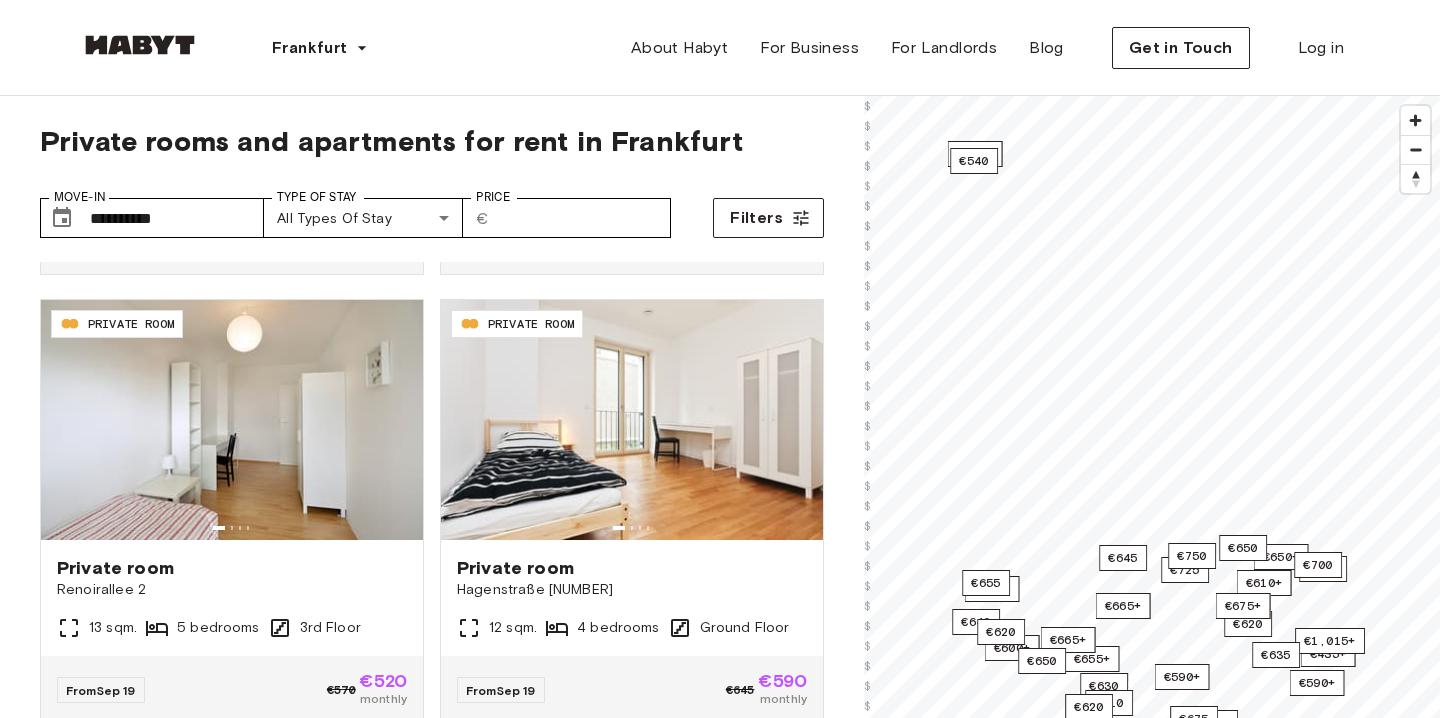 scroll, scrollTop: 1319, scrollLeft: 0, axis: vertical 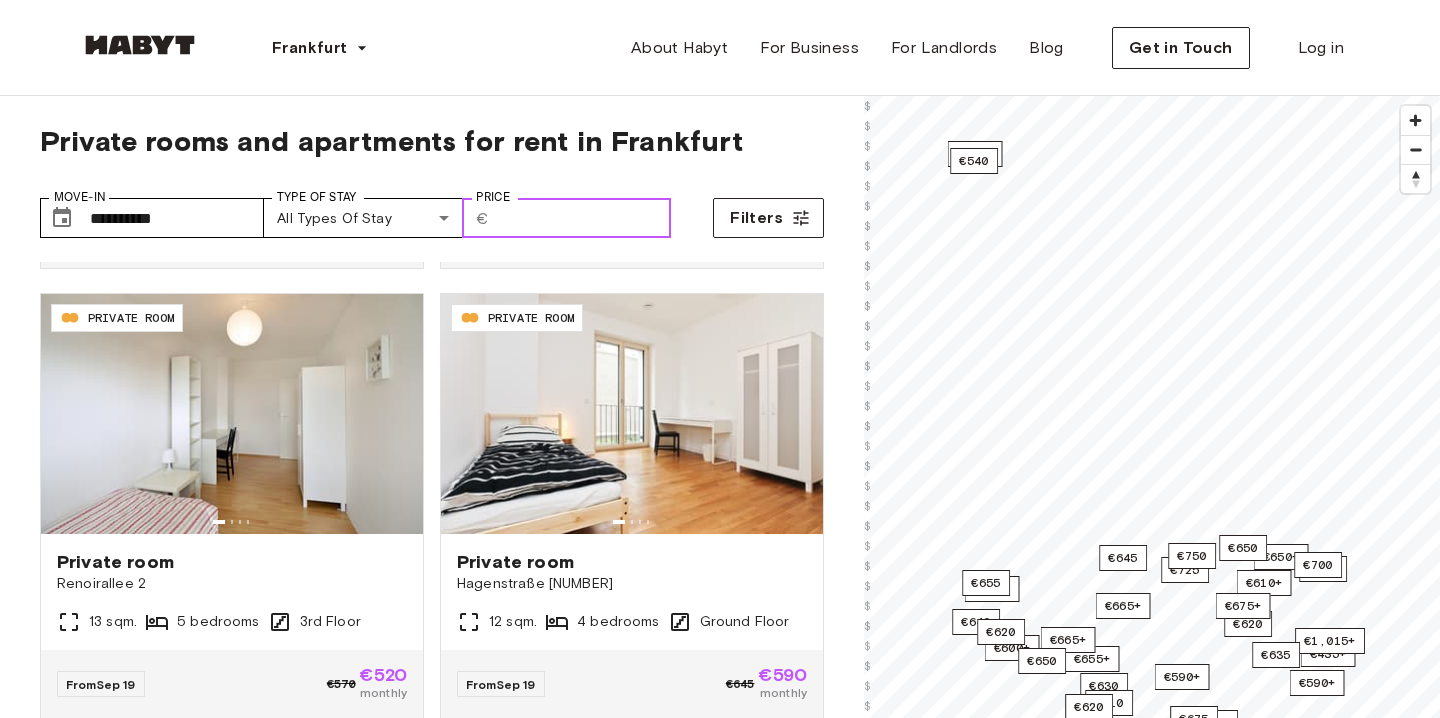 click on "Price" at bounding box center [584, 218] 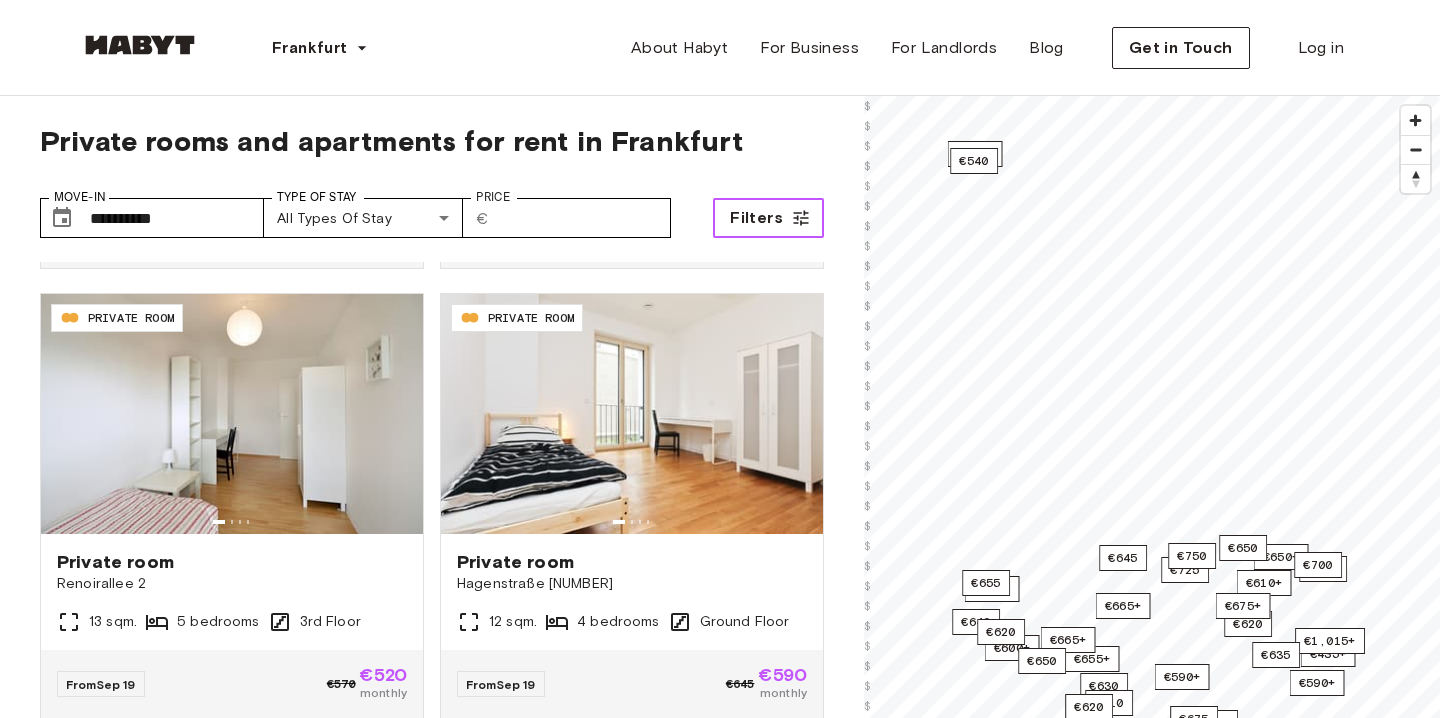 click on "Filters" at bounding box center [756, 218] 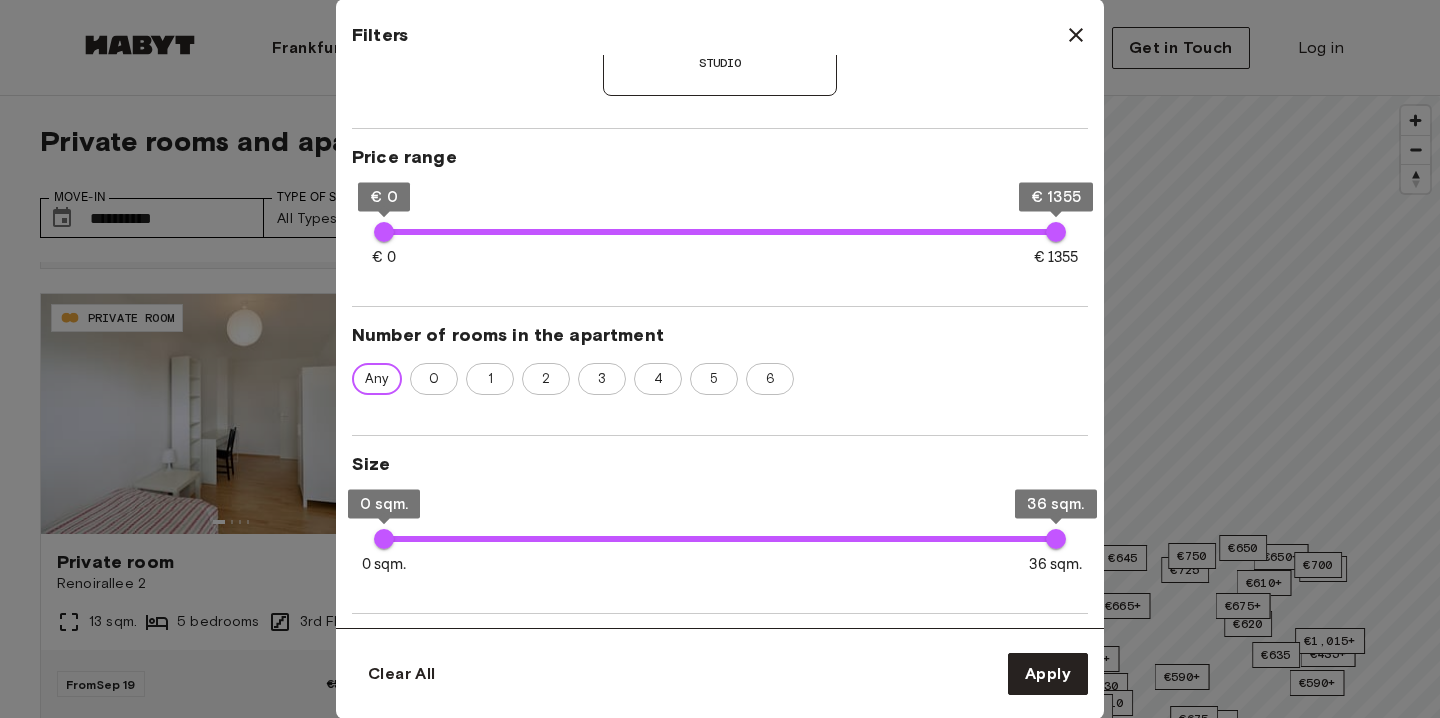 scroll, scrollTop: 509, scrollLeft: 0, axis: vertical 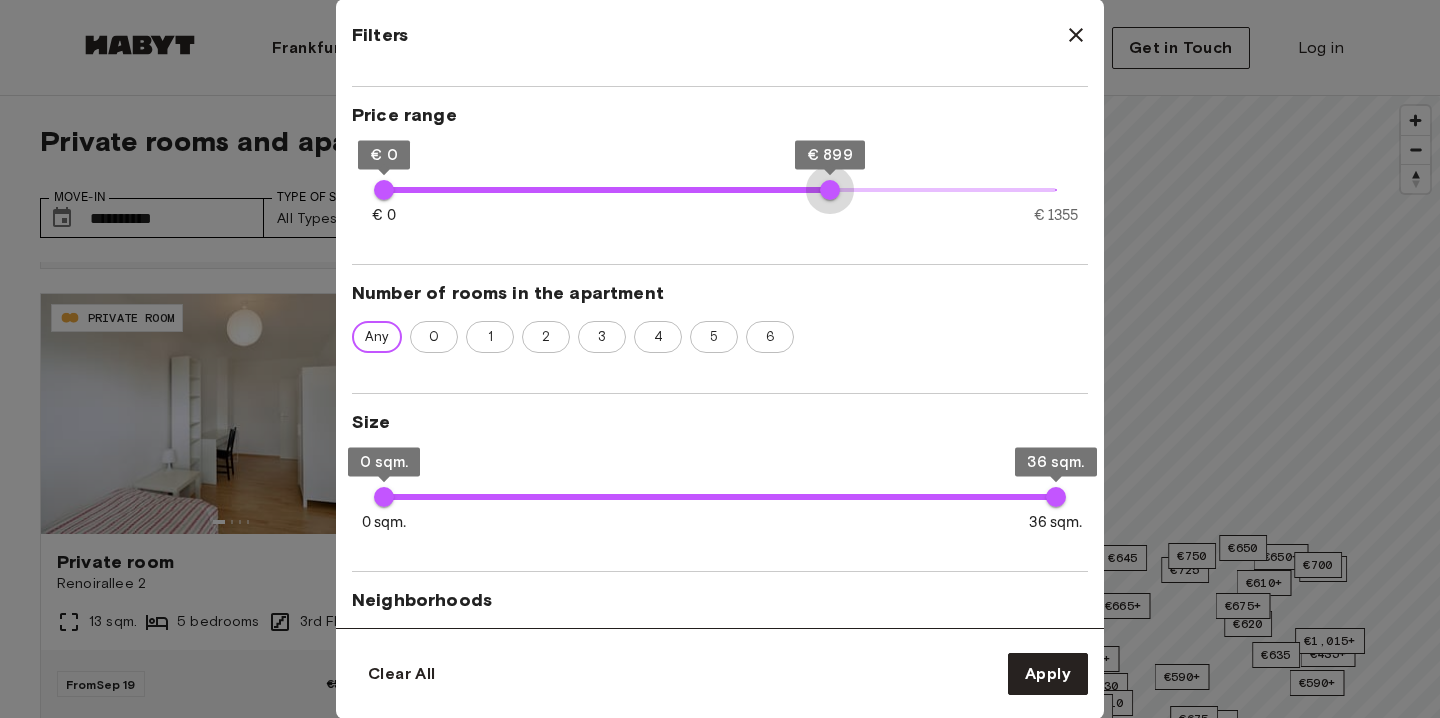 type on "***" 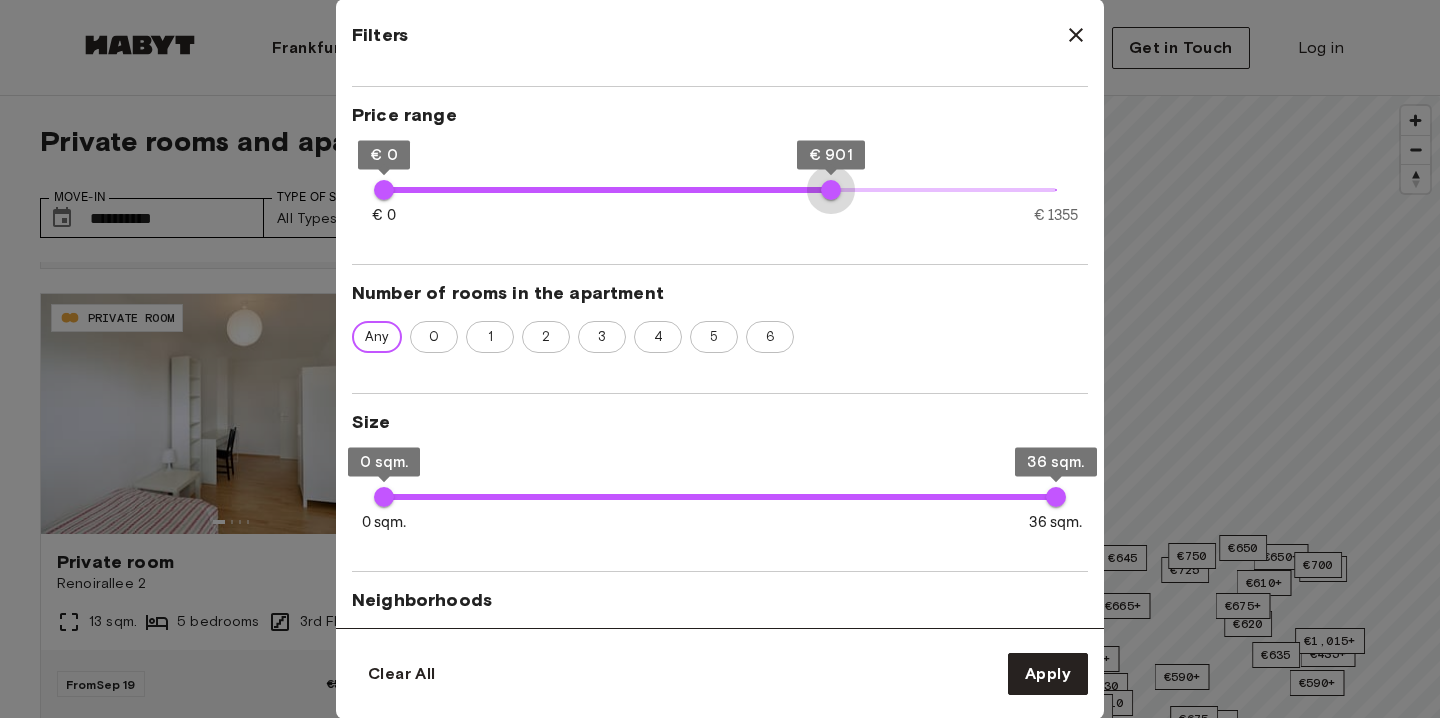 drag, startPoint x: 1059, startPoint y: 203, endPoint x: 831, endPoint y: 195, distance: 228.1403 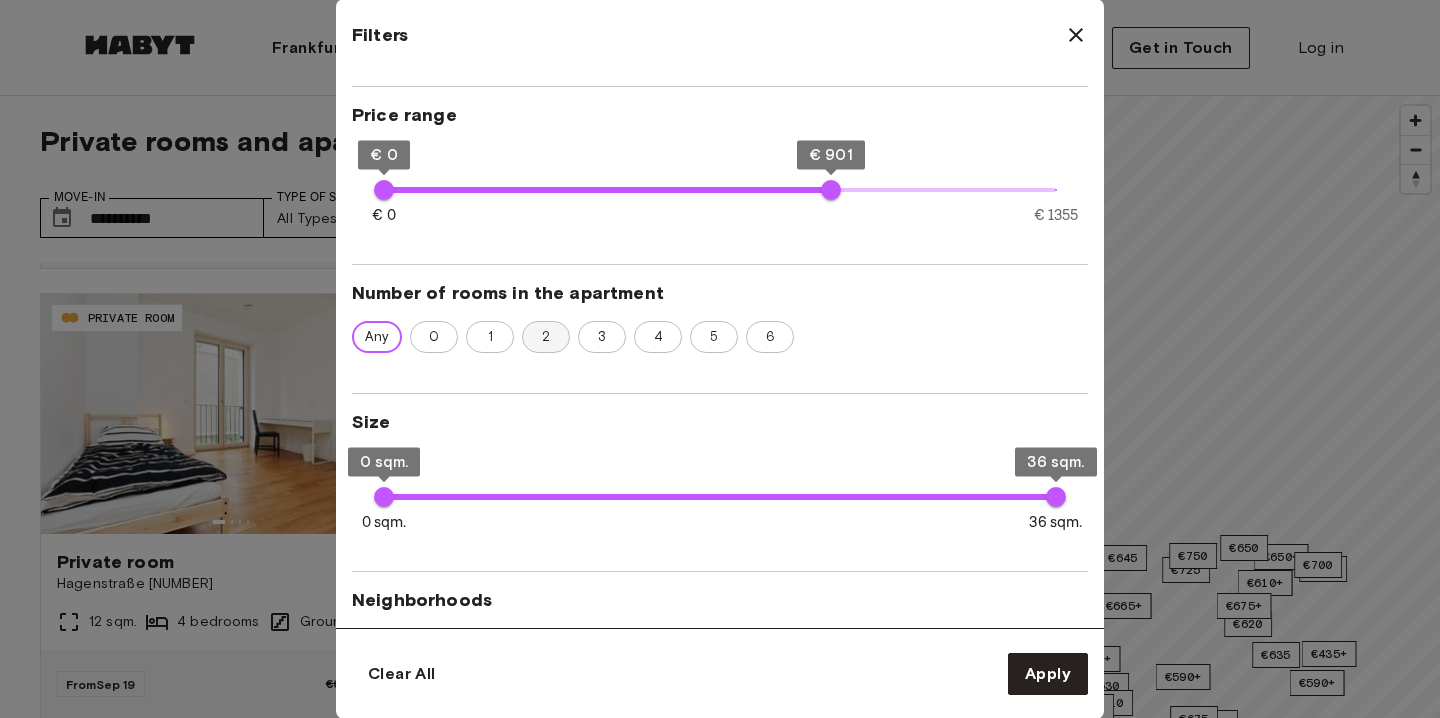 click on "2" at bounding box center [546, 337] 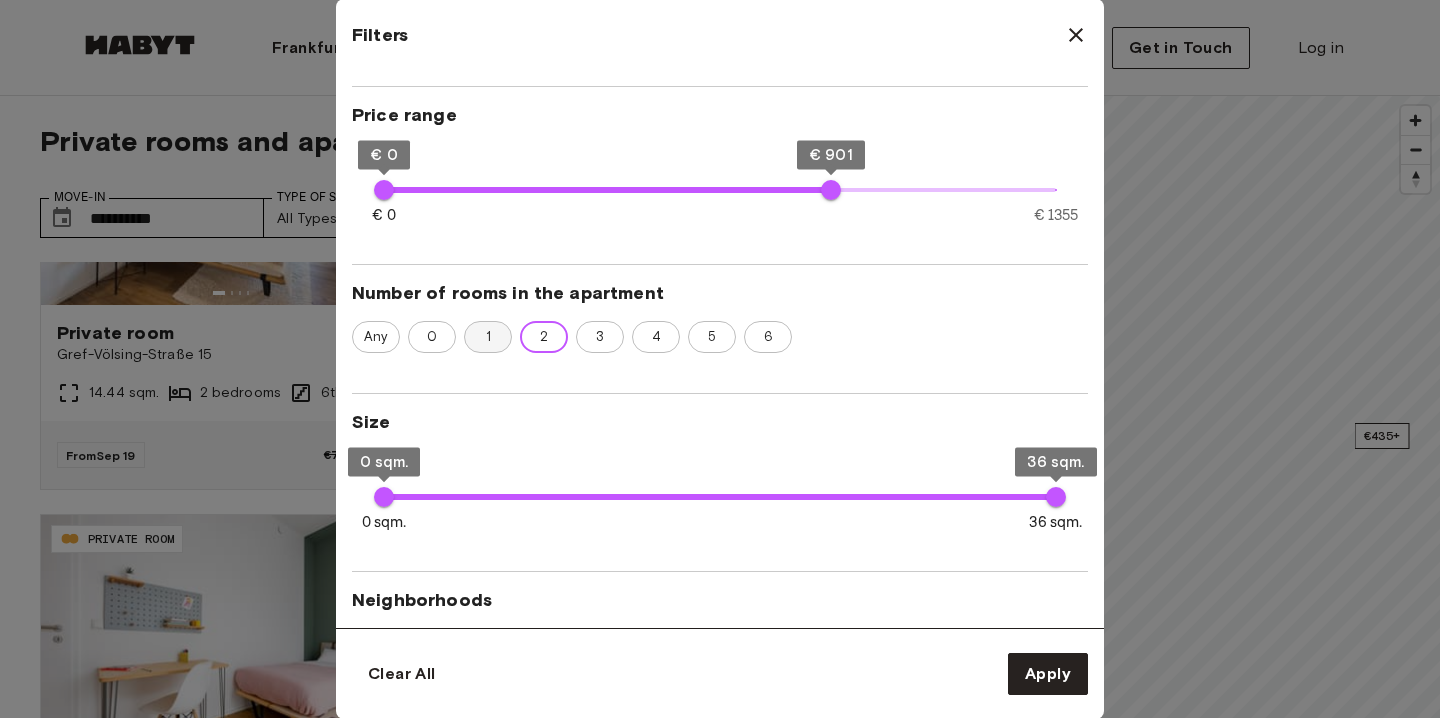 click on "1" at bounding box center (488, 337) 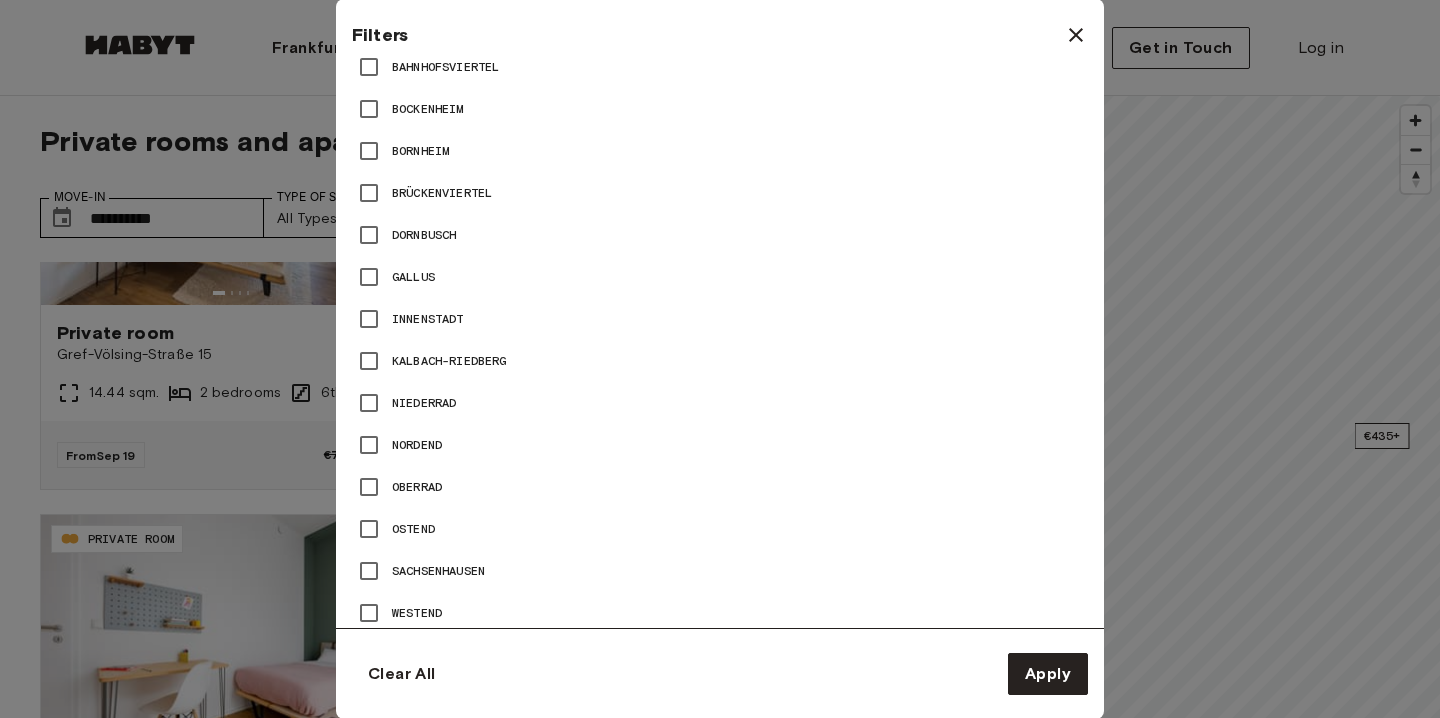 scroll, scrollTop: 1229, scrollLeft: 0, axis: vertical 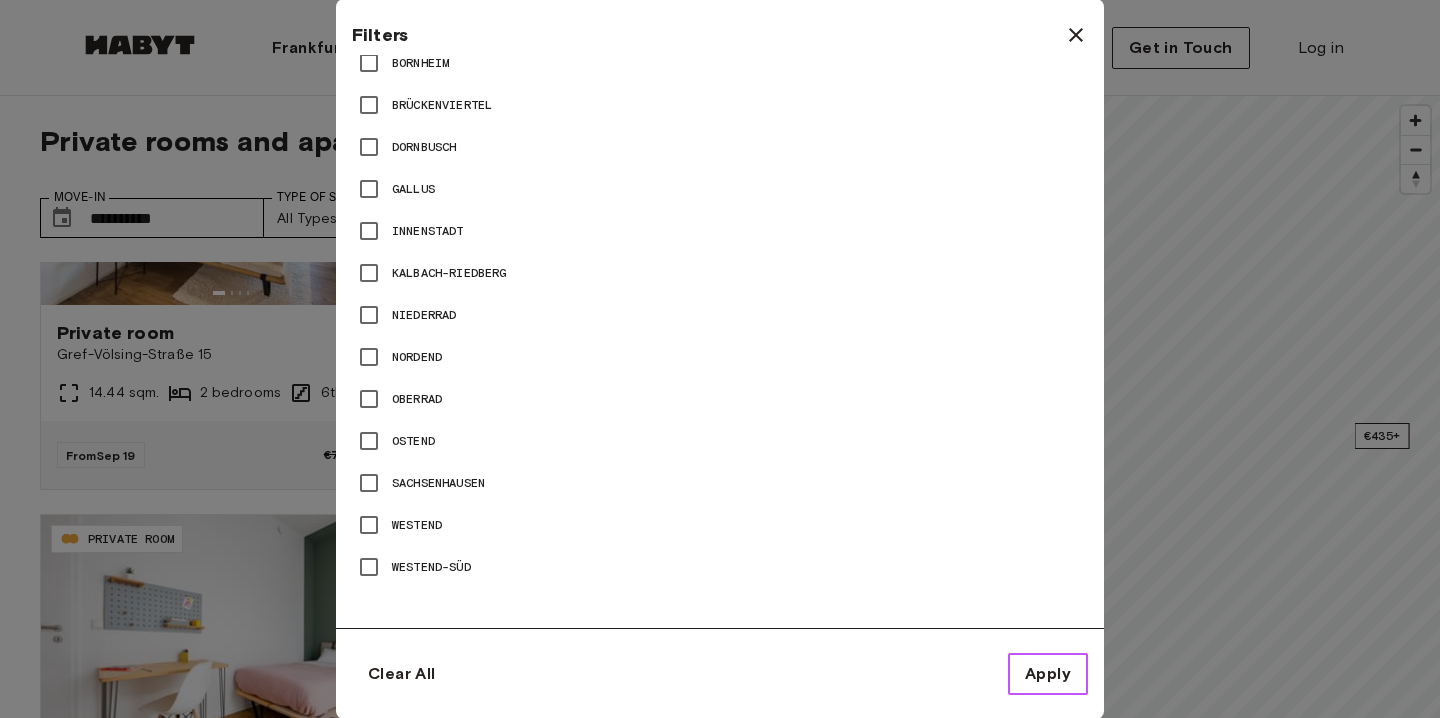 click on "Apply" at bounding box center (1048, 674) 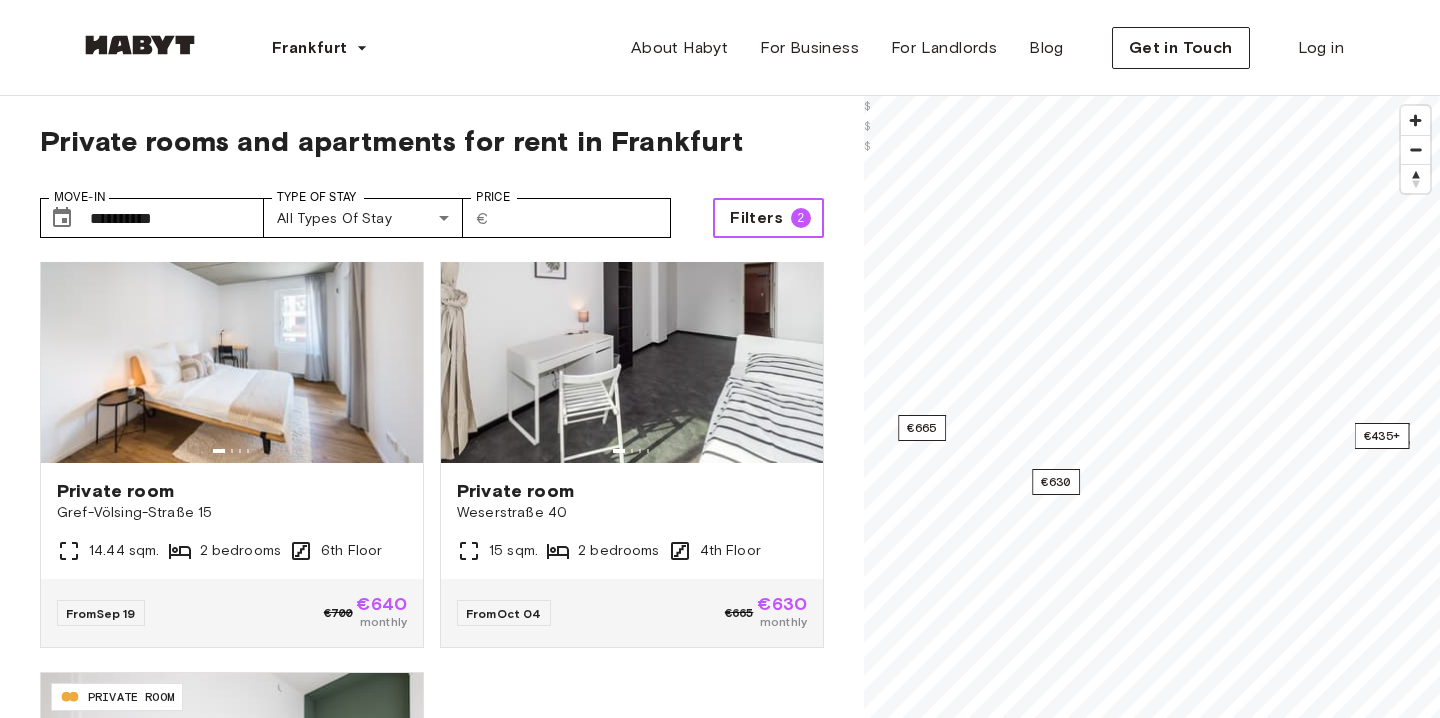 scroll, scrollTop: 0, scrollLeft: 0, axis: both 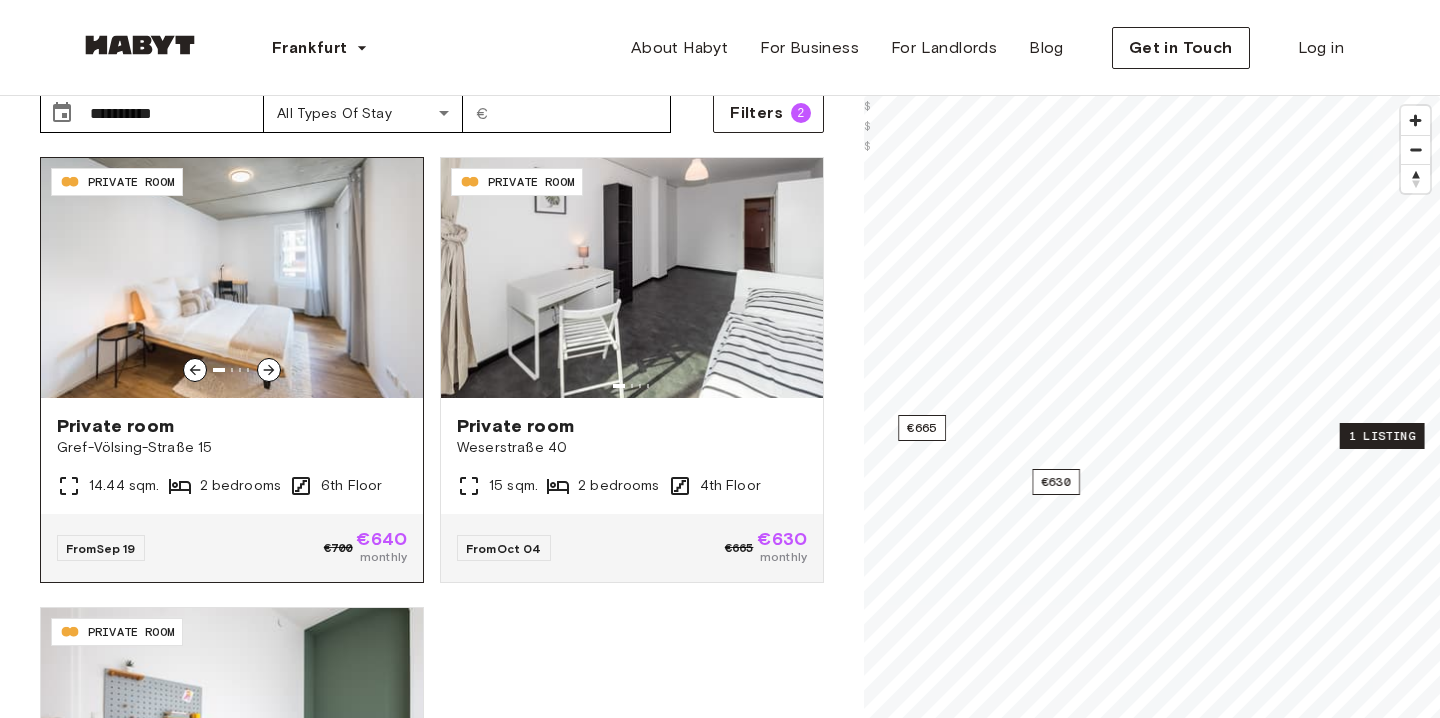 click 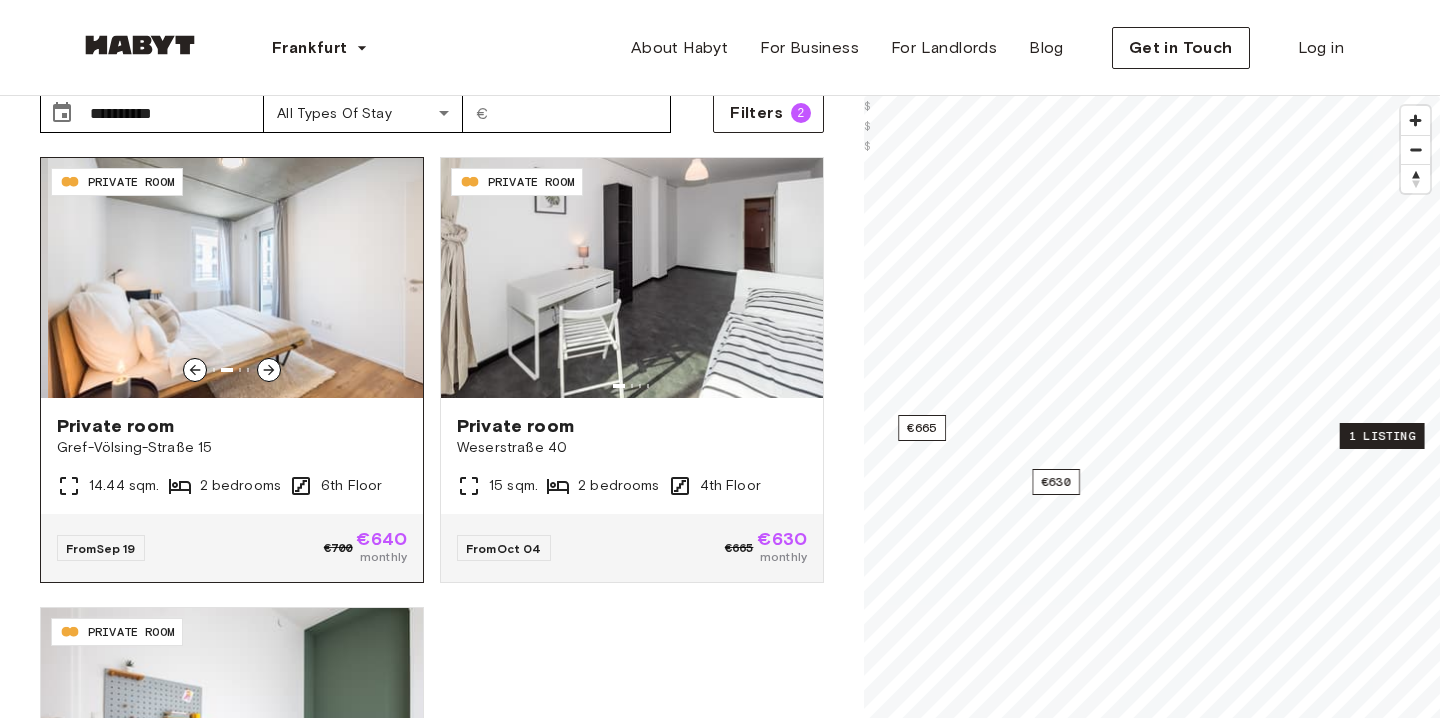 click 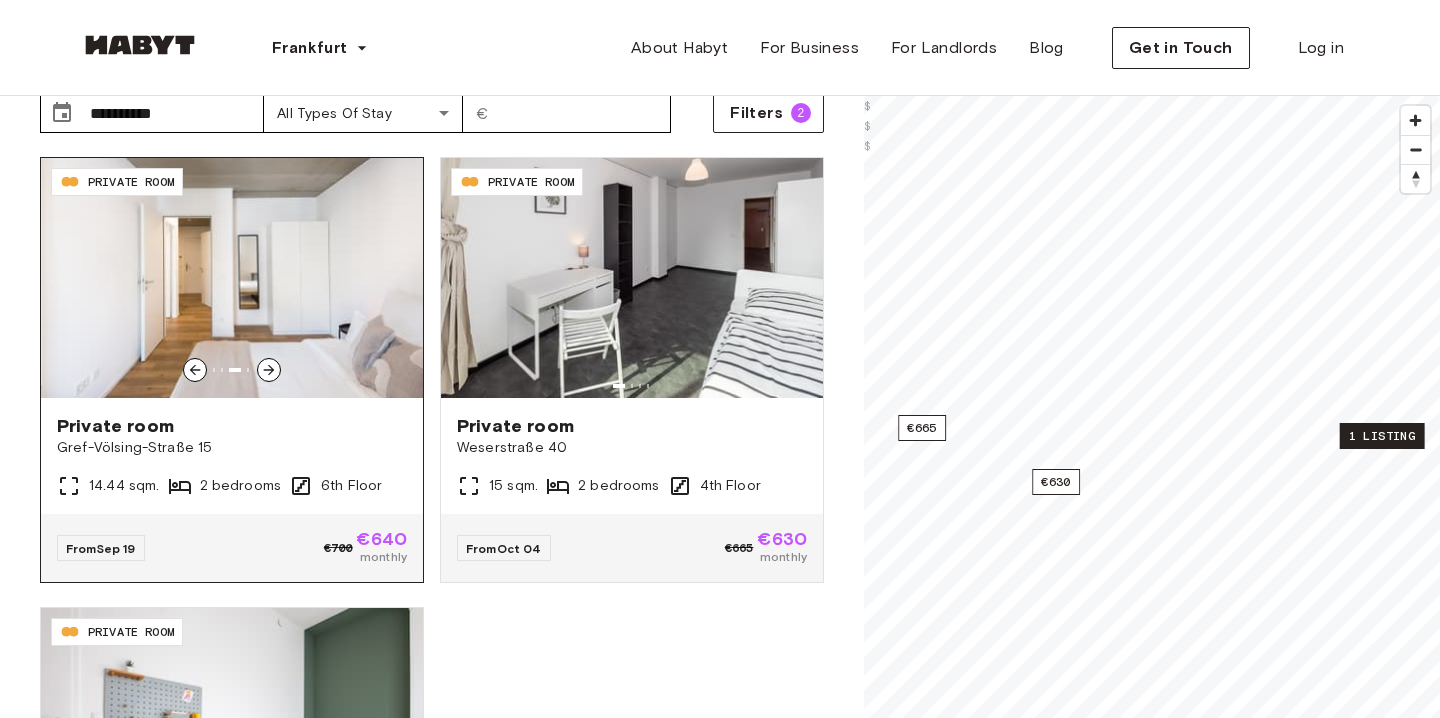 click 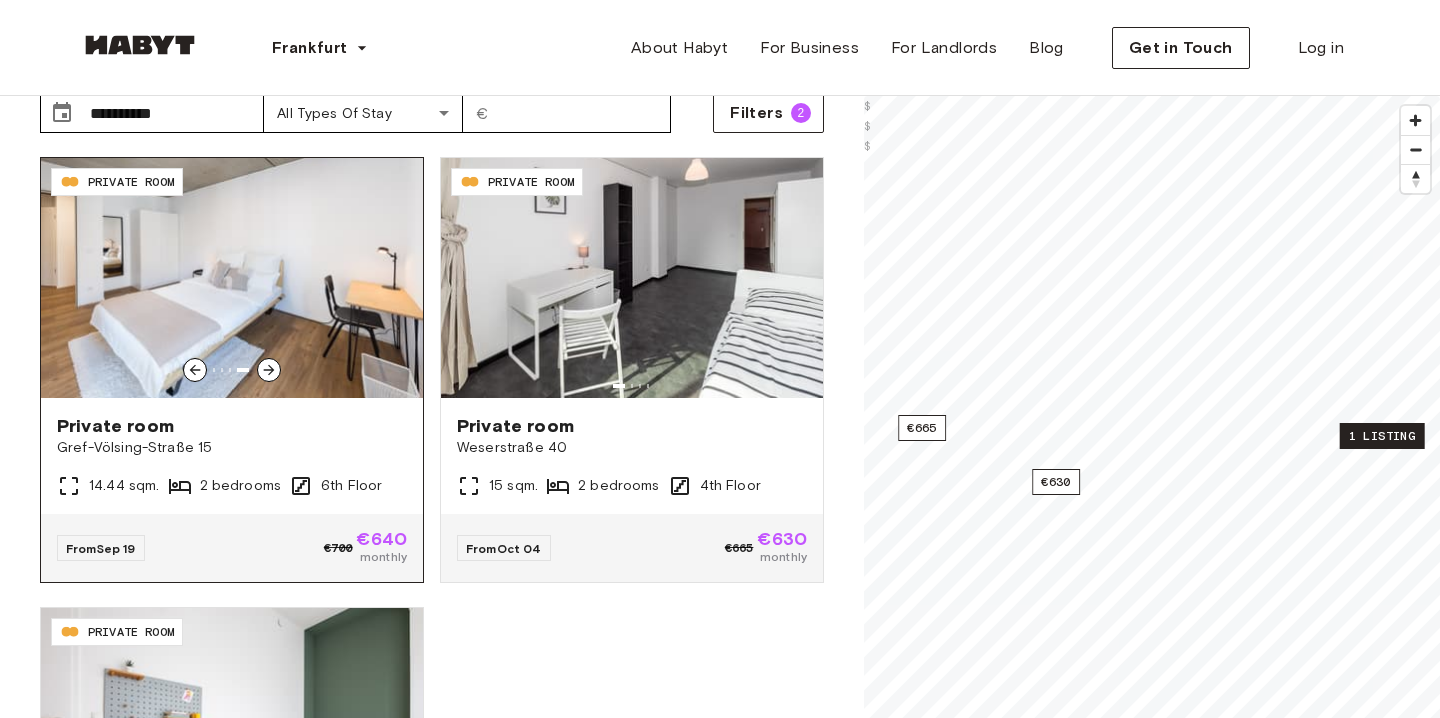 click 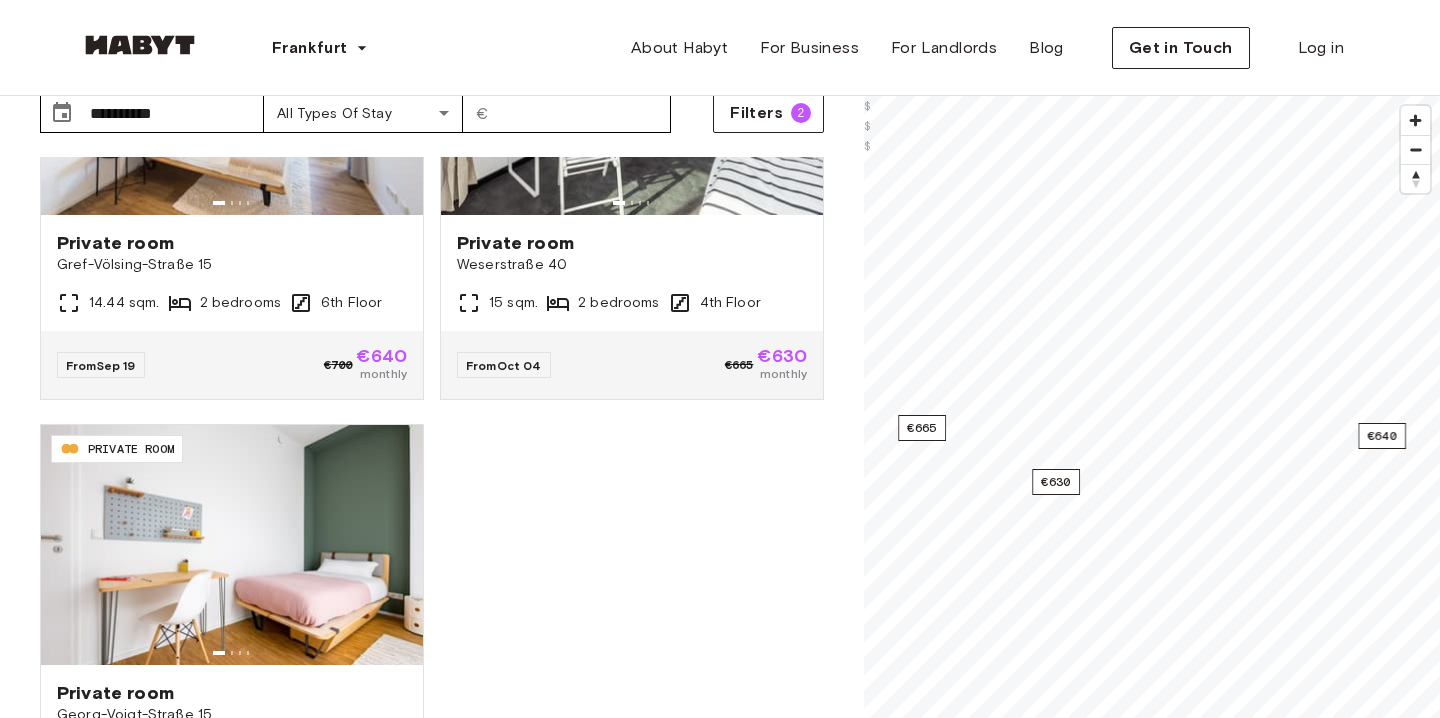 scroll, scrollTop: 198, scrollLeft: 0, axis: vertical 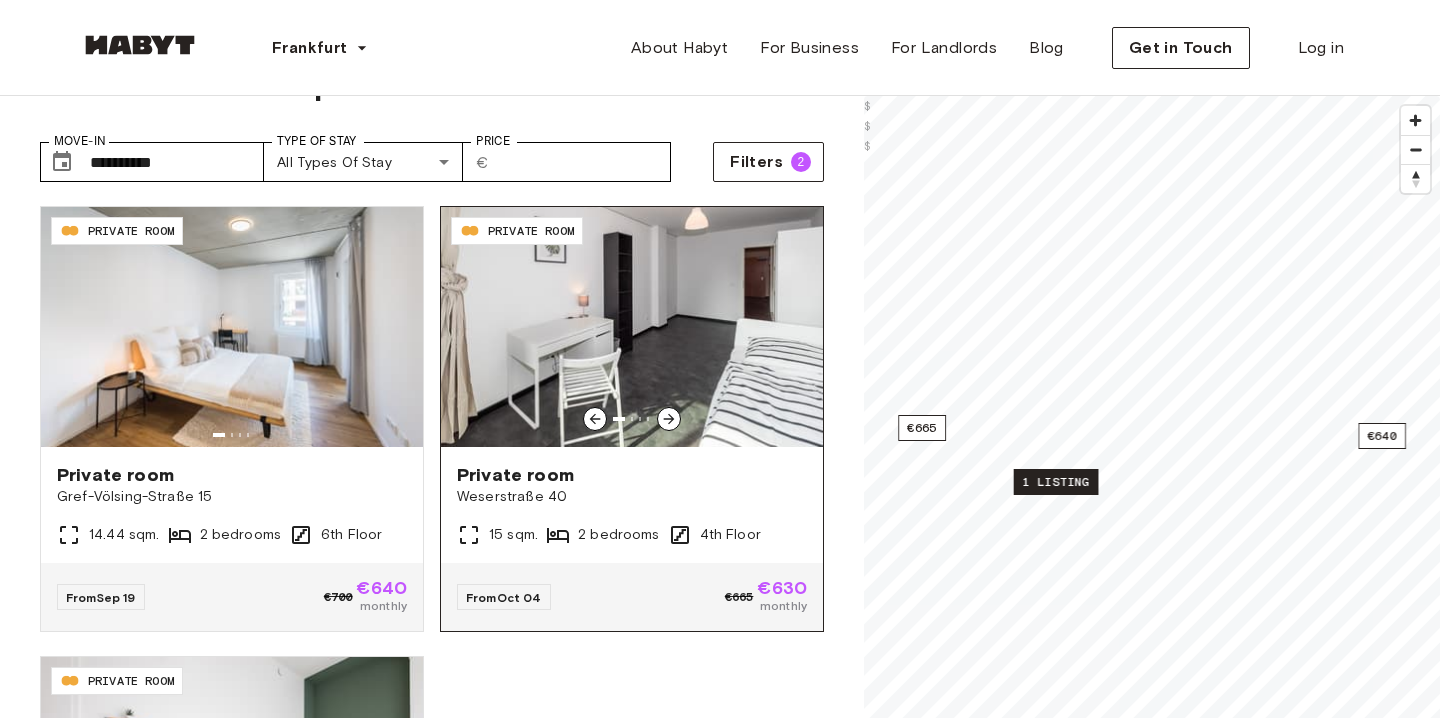 click 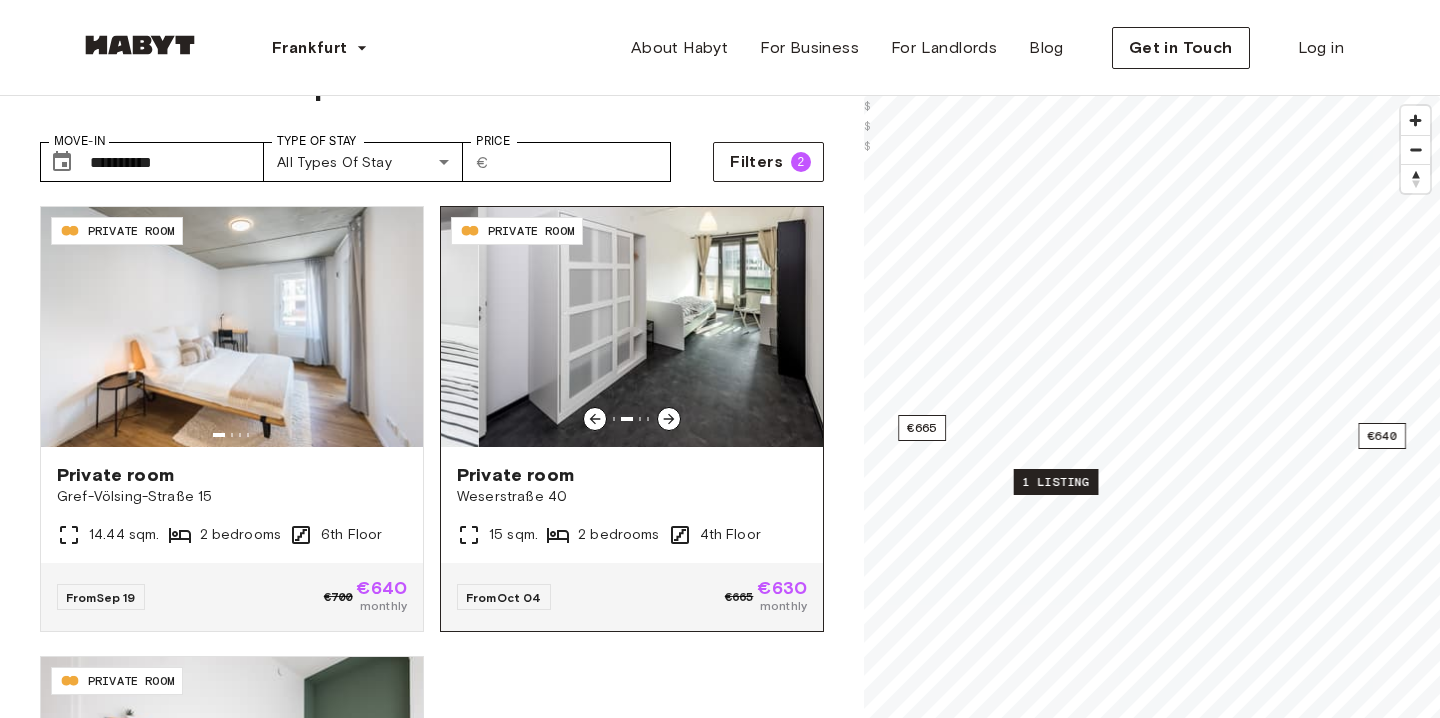 click 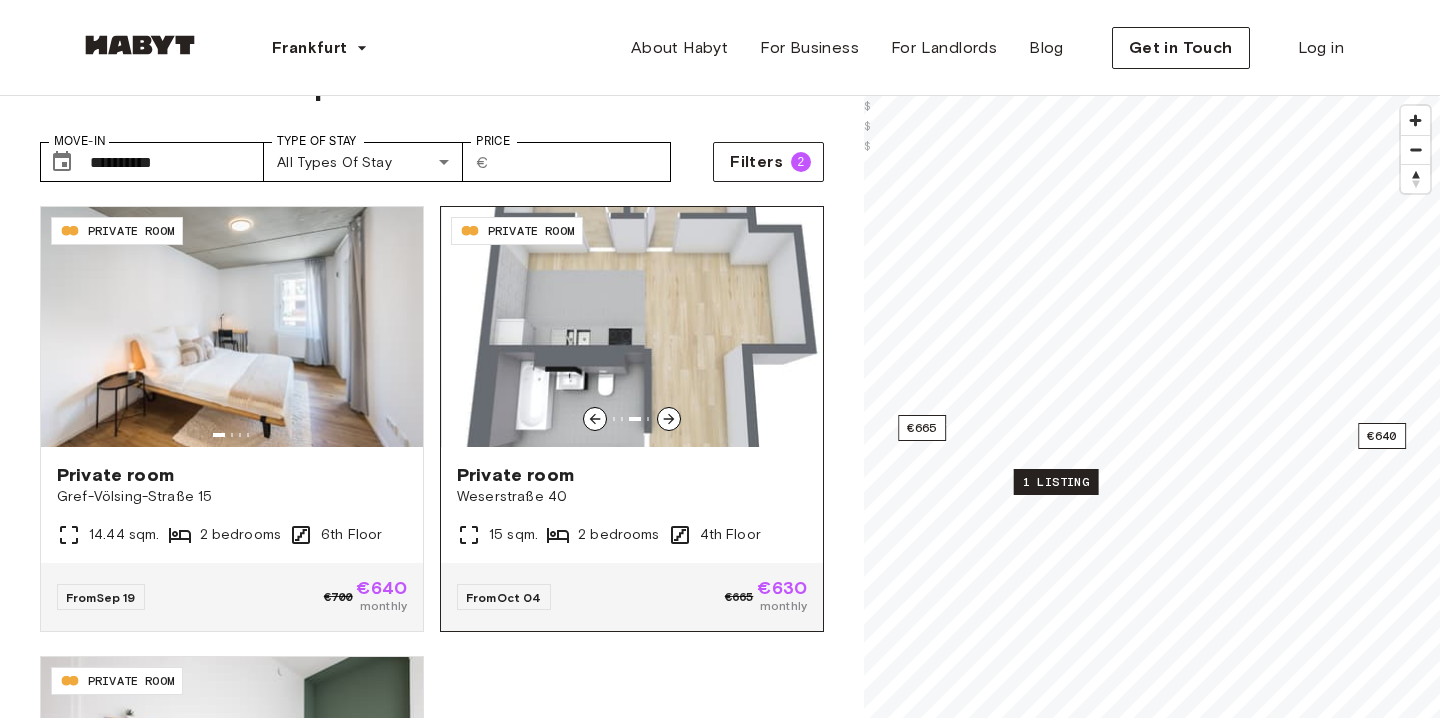 click 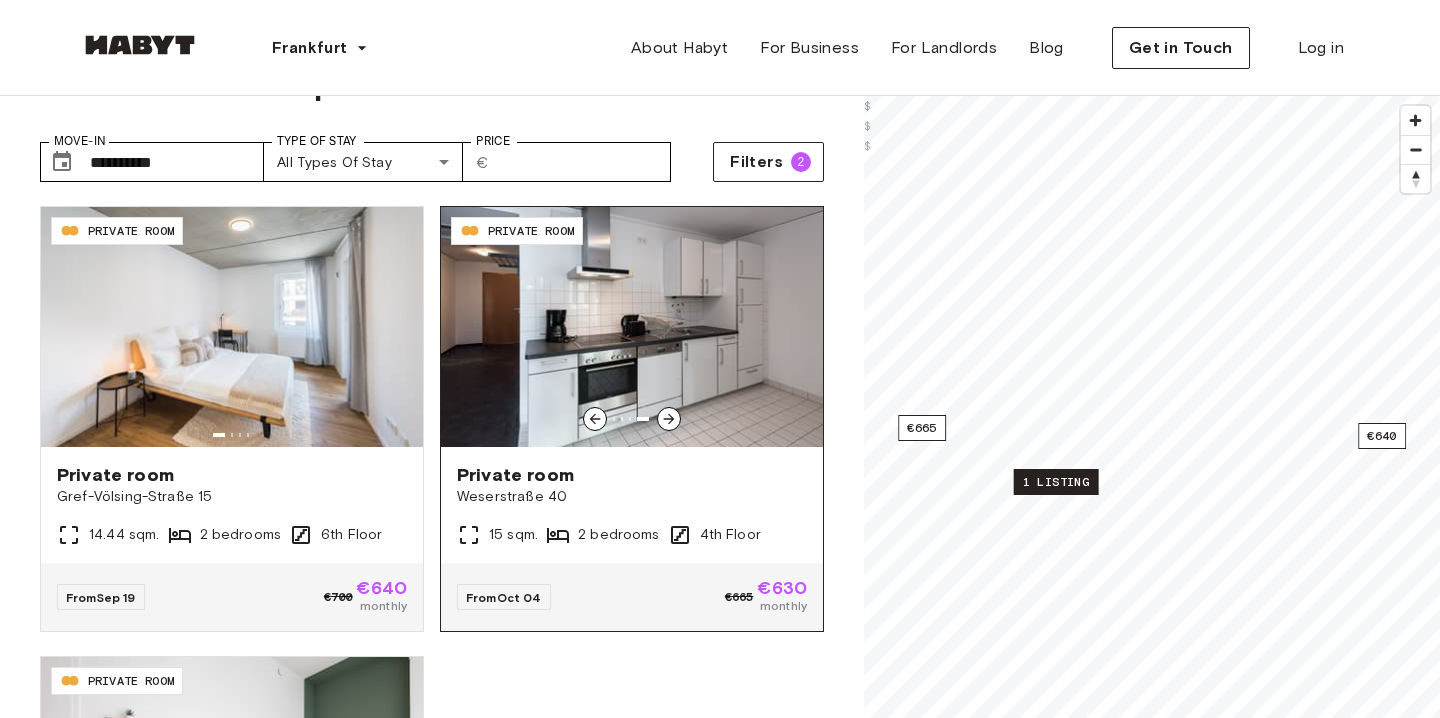 click on "Private room" at bounding box center (632, 475) 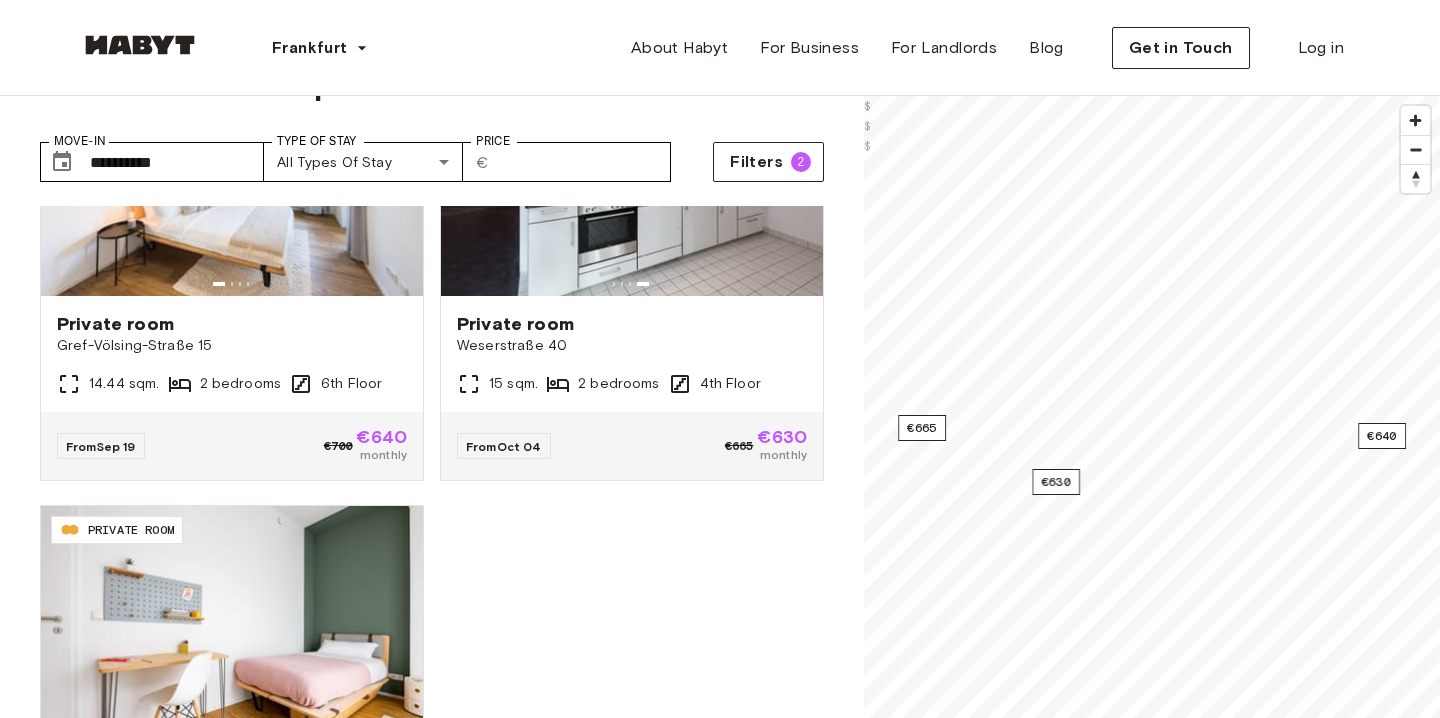 scroll, scrollTop: 198, scrollLeft: 0, axis: vertical 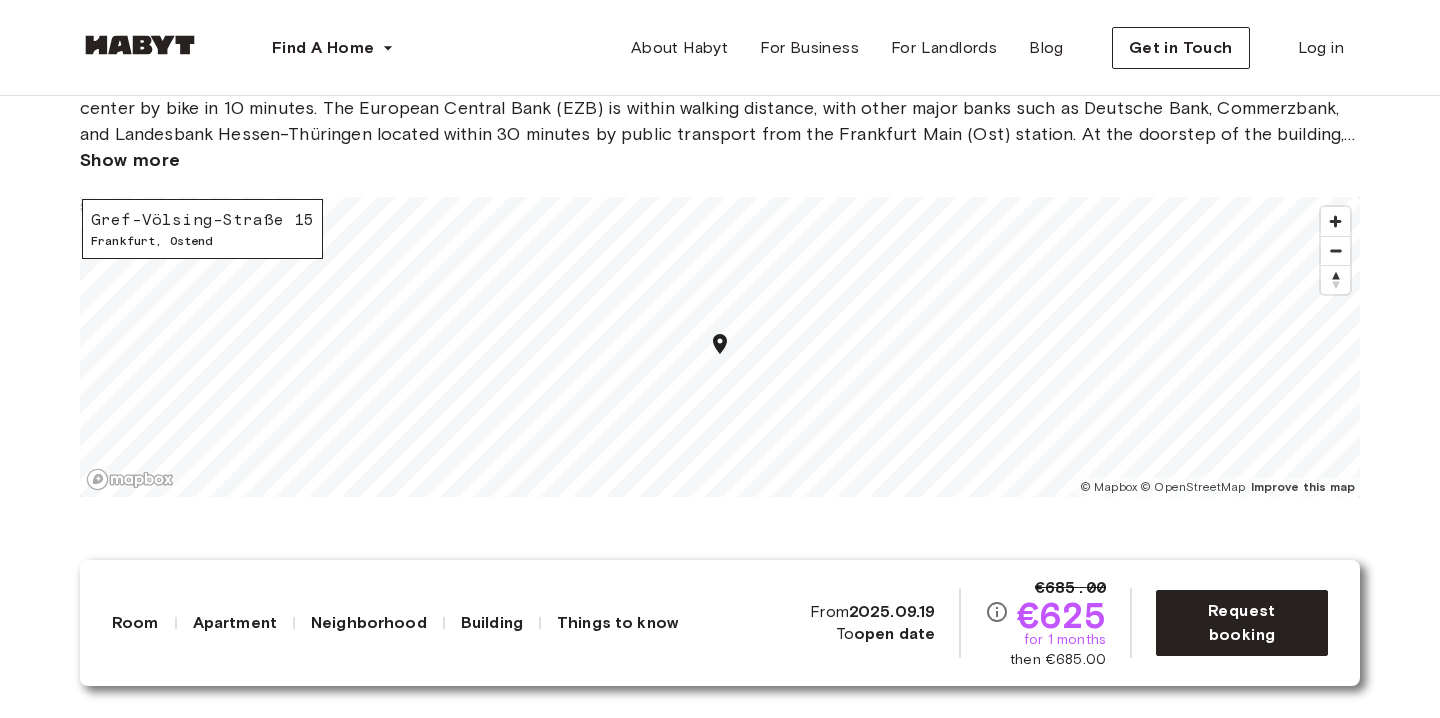 click on "Gref-Völsing-Straße 15" at bounding box center (202, 220) 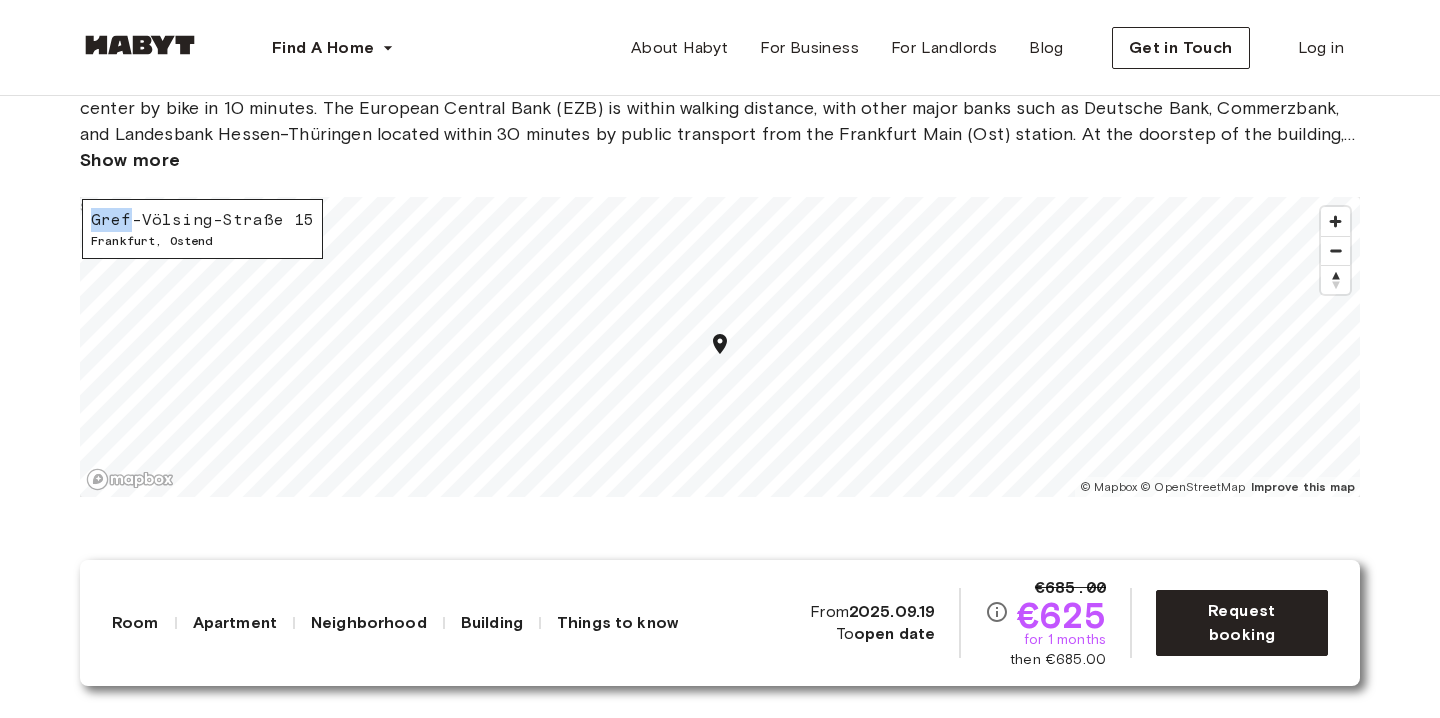 click on "Gref-Völsing-Straße 15" at bounding box center [202, 220] 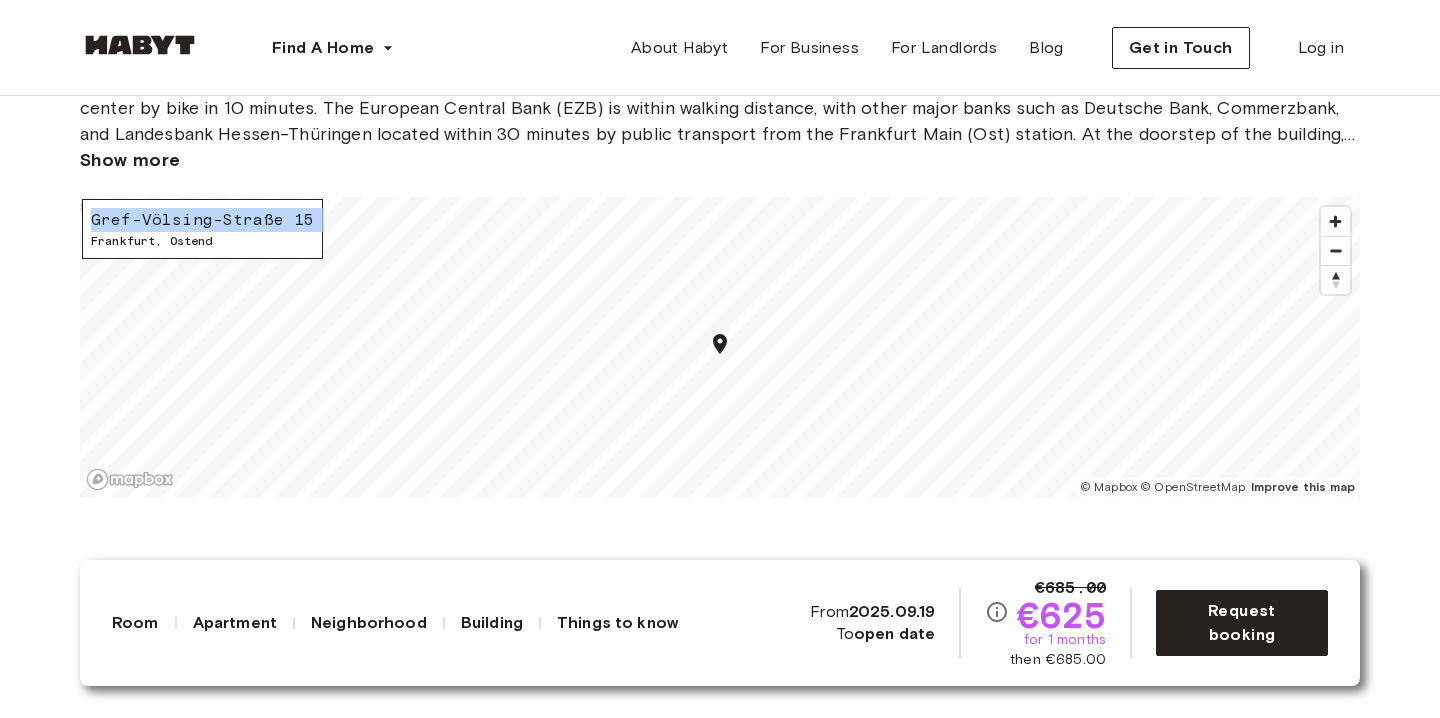copy on "Gref-Völsing-Straße 15" 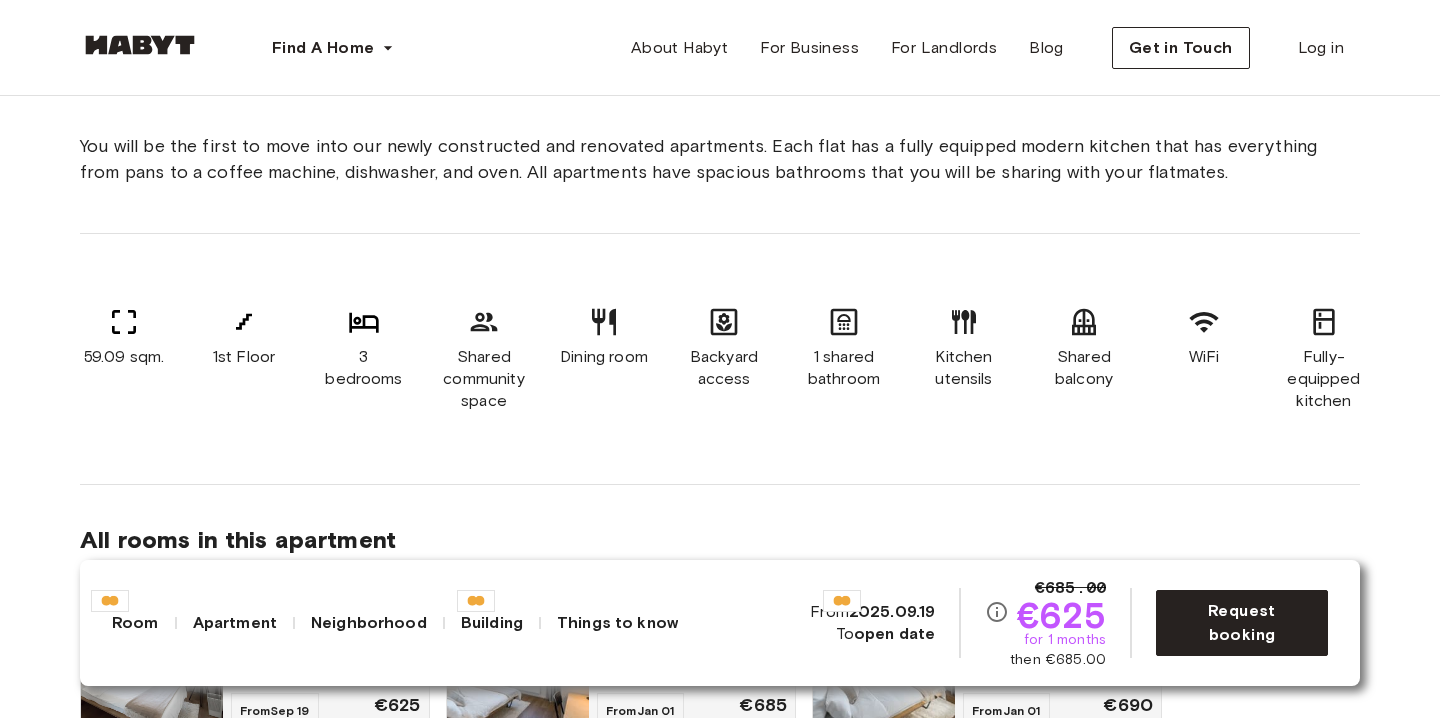 scroll, scrollTop: 1278, scrollLeft: 0, axis: vertical 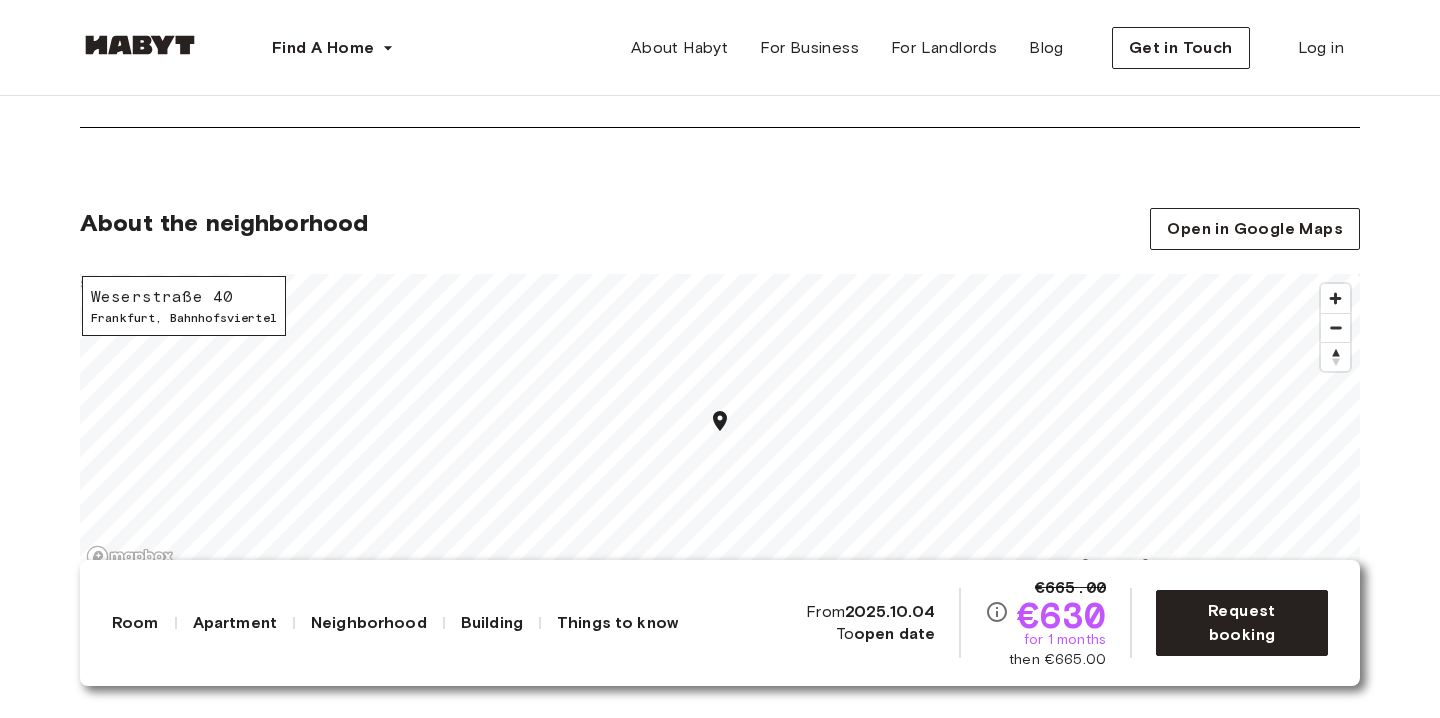 click on "Weserstraße 40" at bounding box center (184, 297) 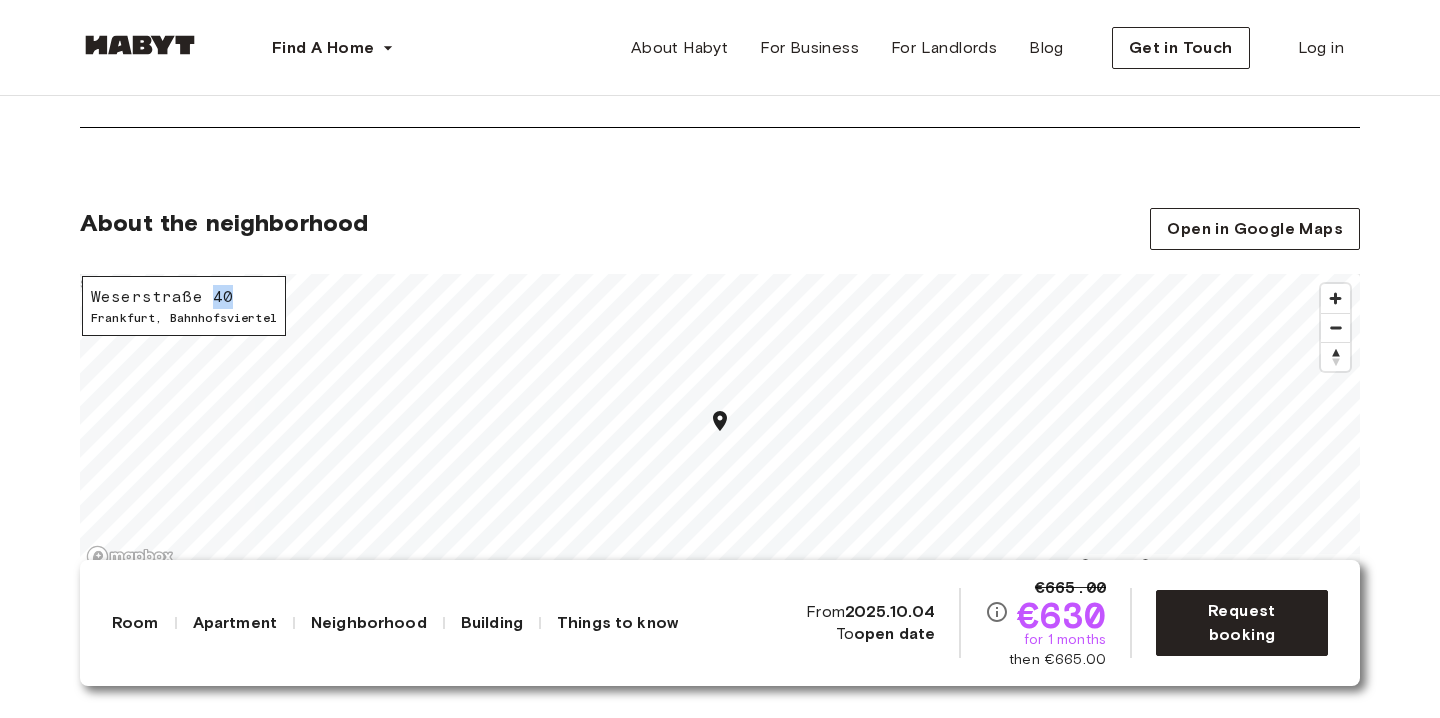 click on "Weserstraße 40" at bounding box center [184, 297] 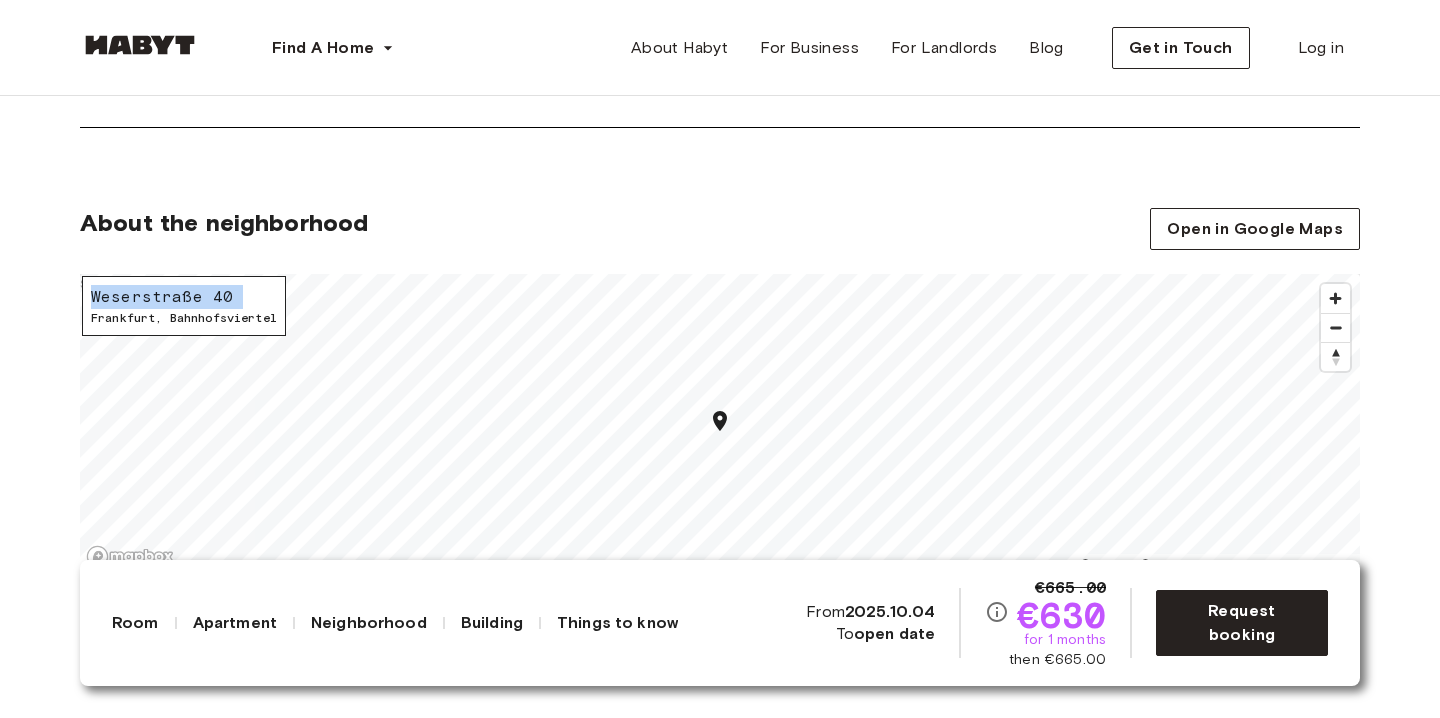 copy on "Weserstraße 40" 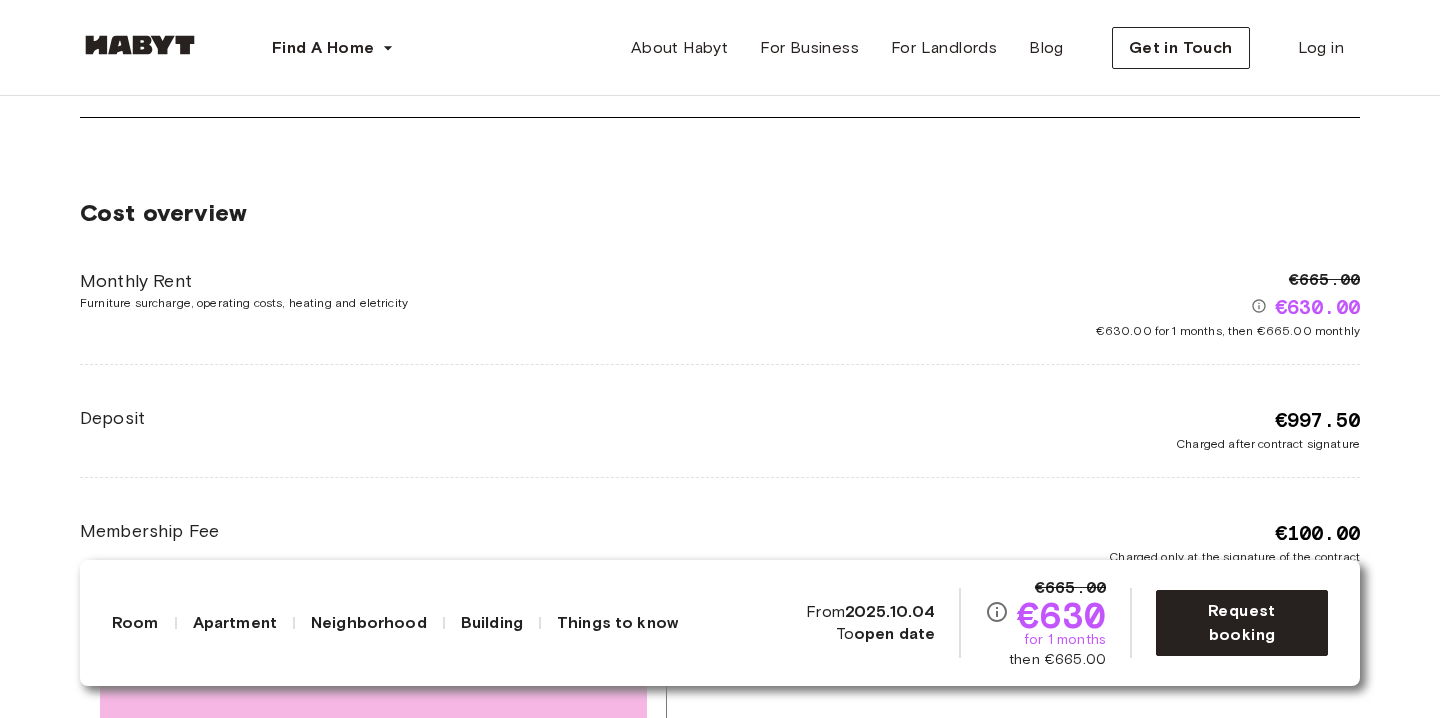 scroll, scrollTop: 3468, scrollLeft: 0, axis: vertical 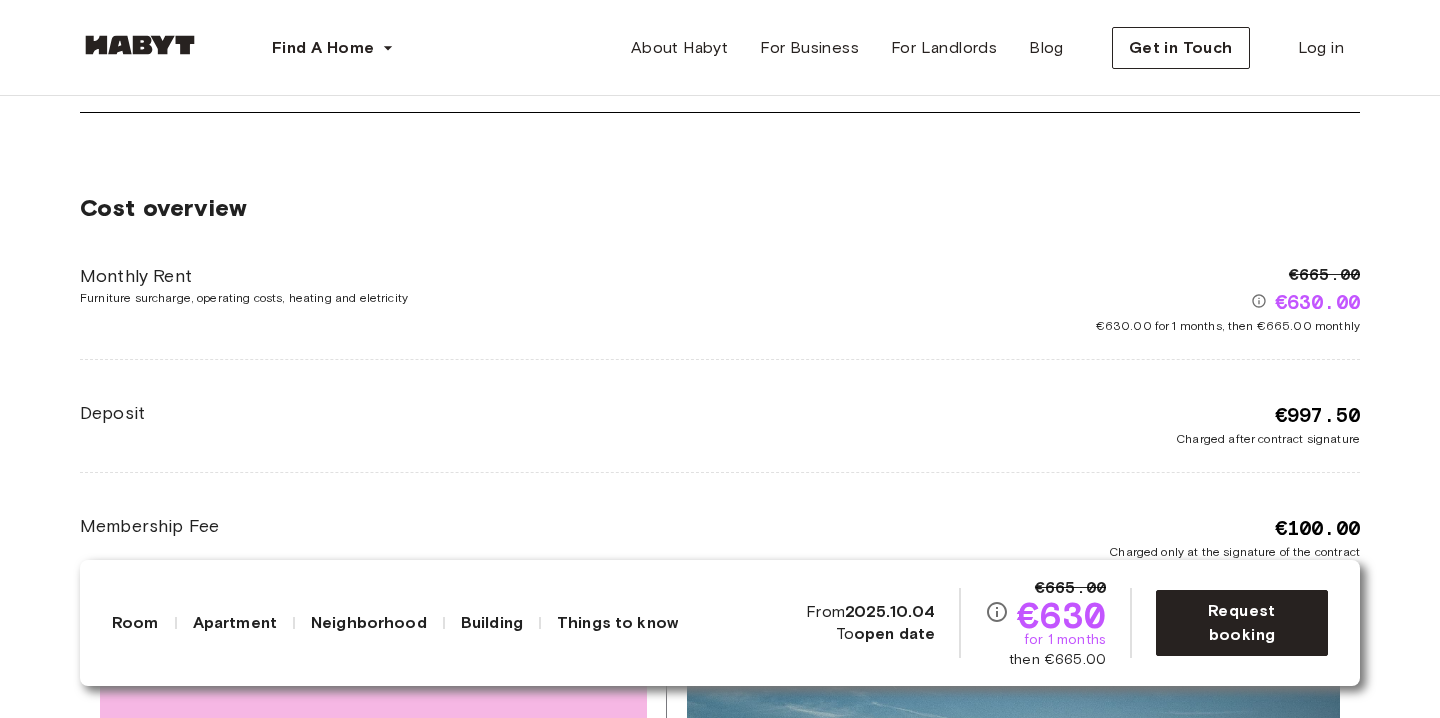 click on "Deposit" at bounding box center (400, 413) 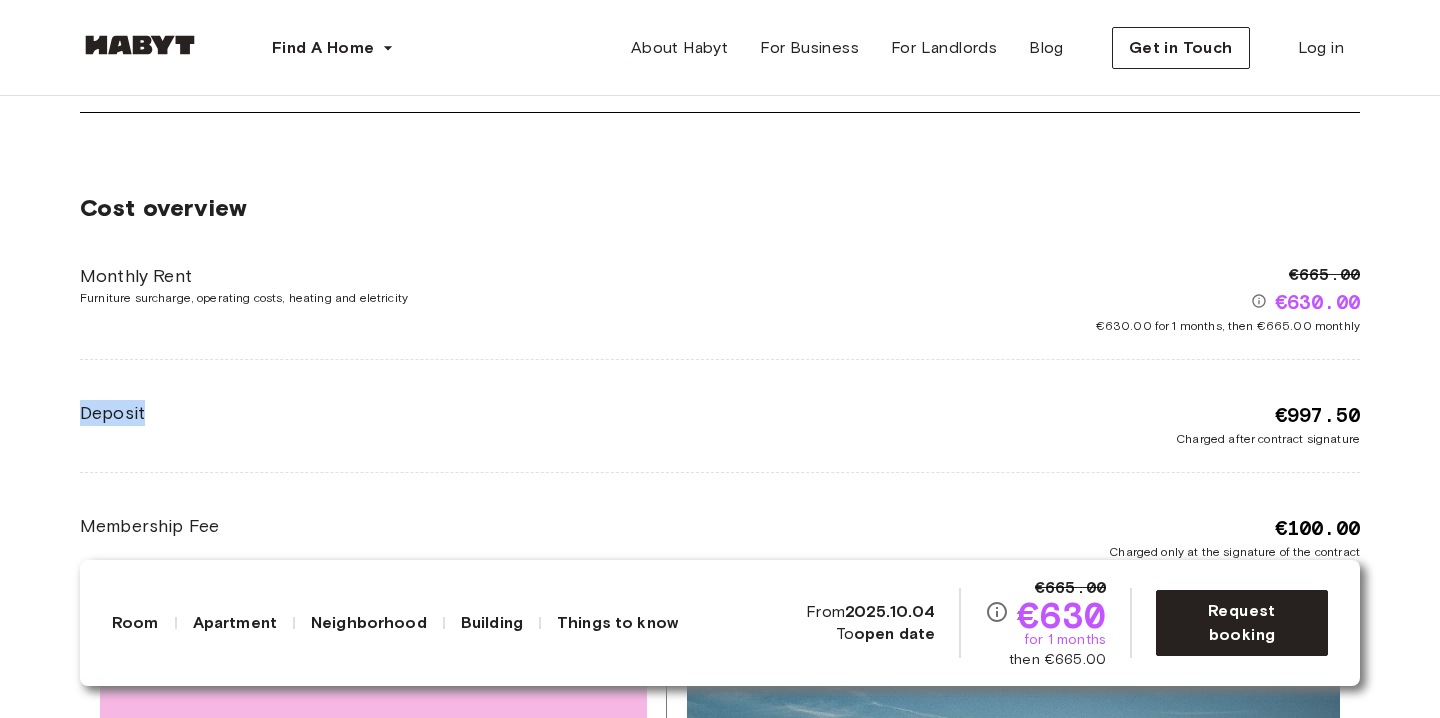 click on "Deposit" at bounding box center (400, 413) 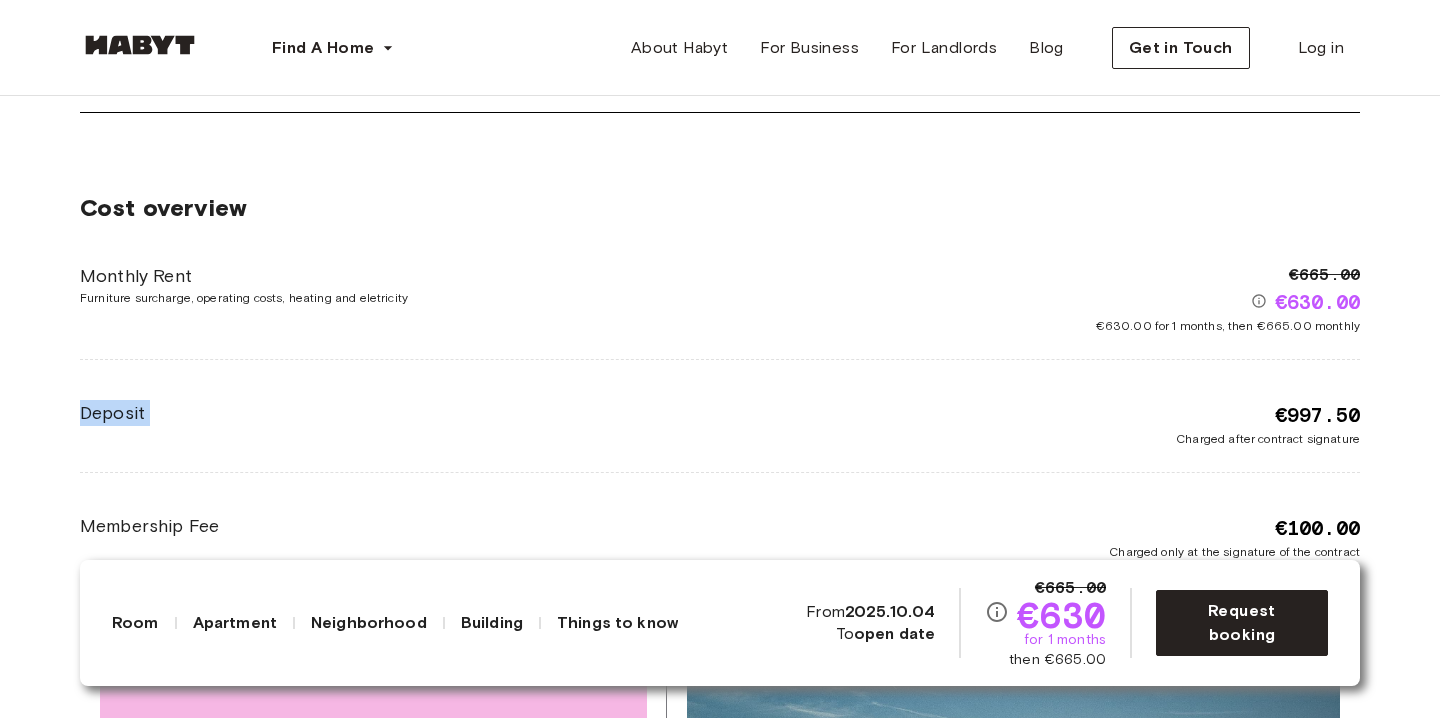 click on "Deposit" at bounding box center (400, 413) 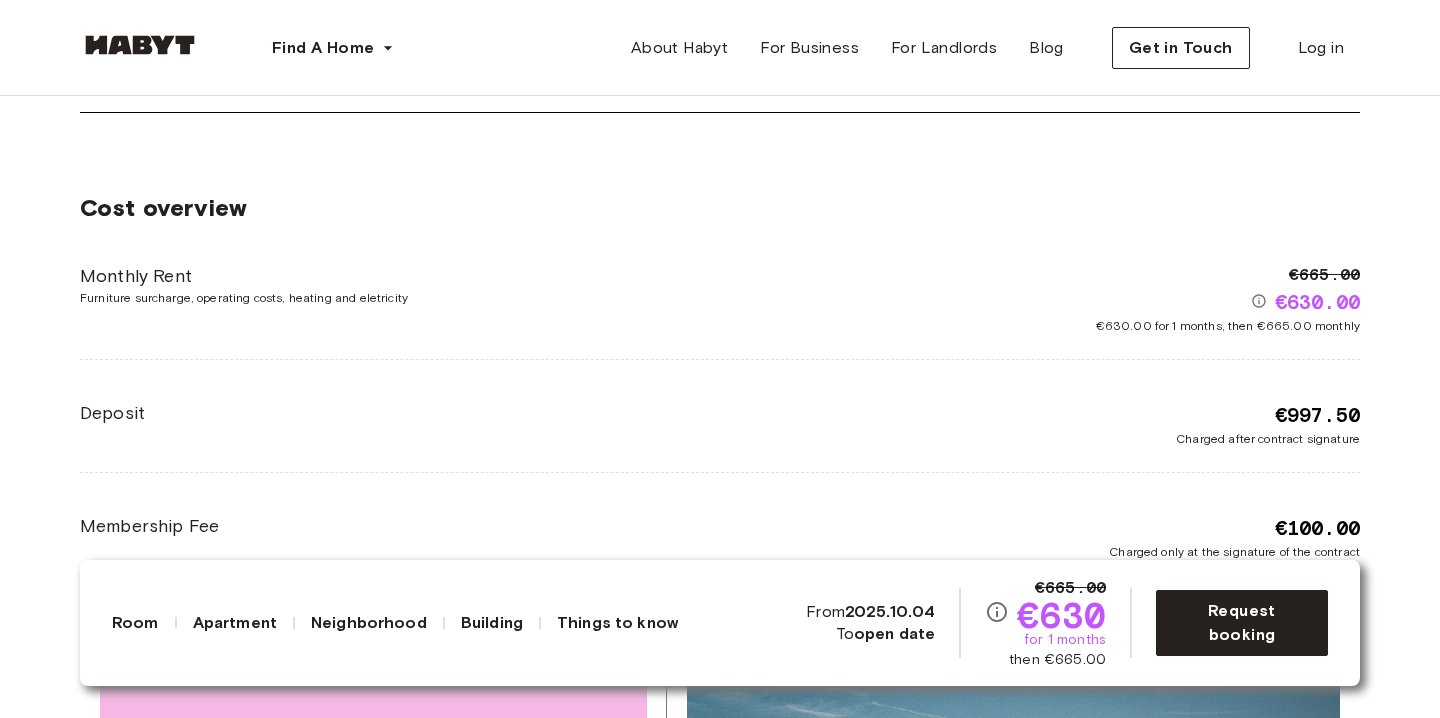 click on "Monthly Rent" at bounding box center [400, 276] 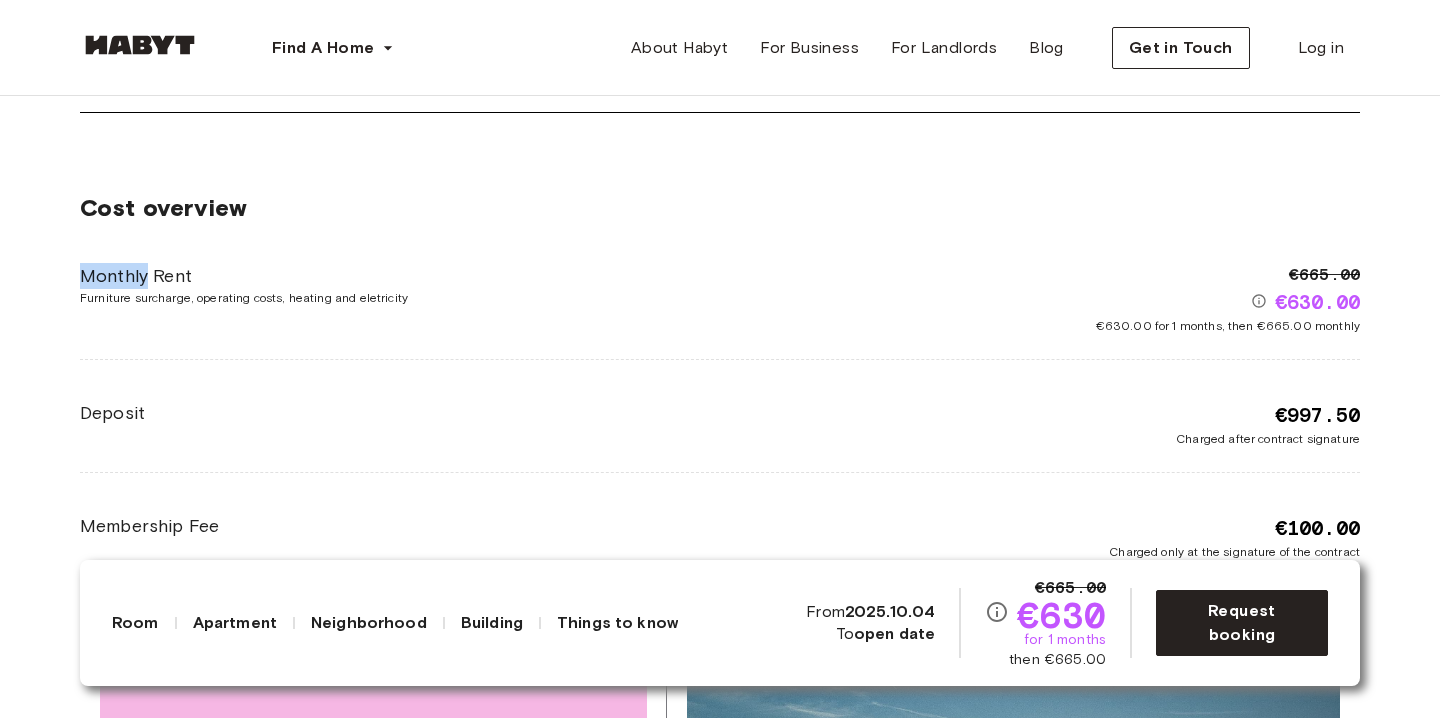 click on "Monthly Rent" at bounding box center [400, 276] 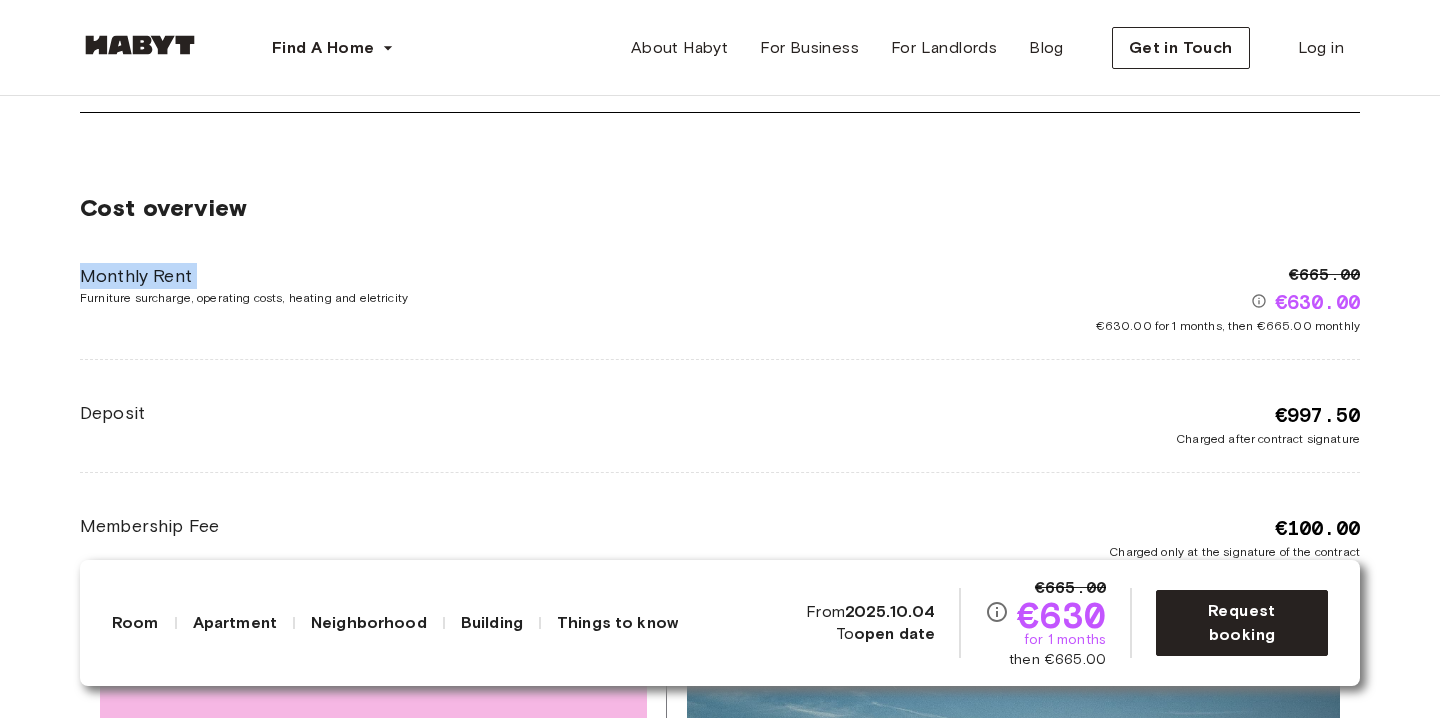 click on "Monthly Rent" at bounding box center [400, 276] 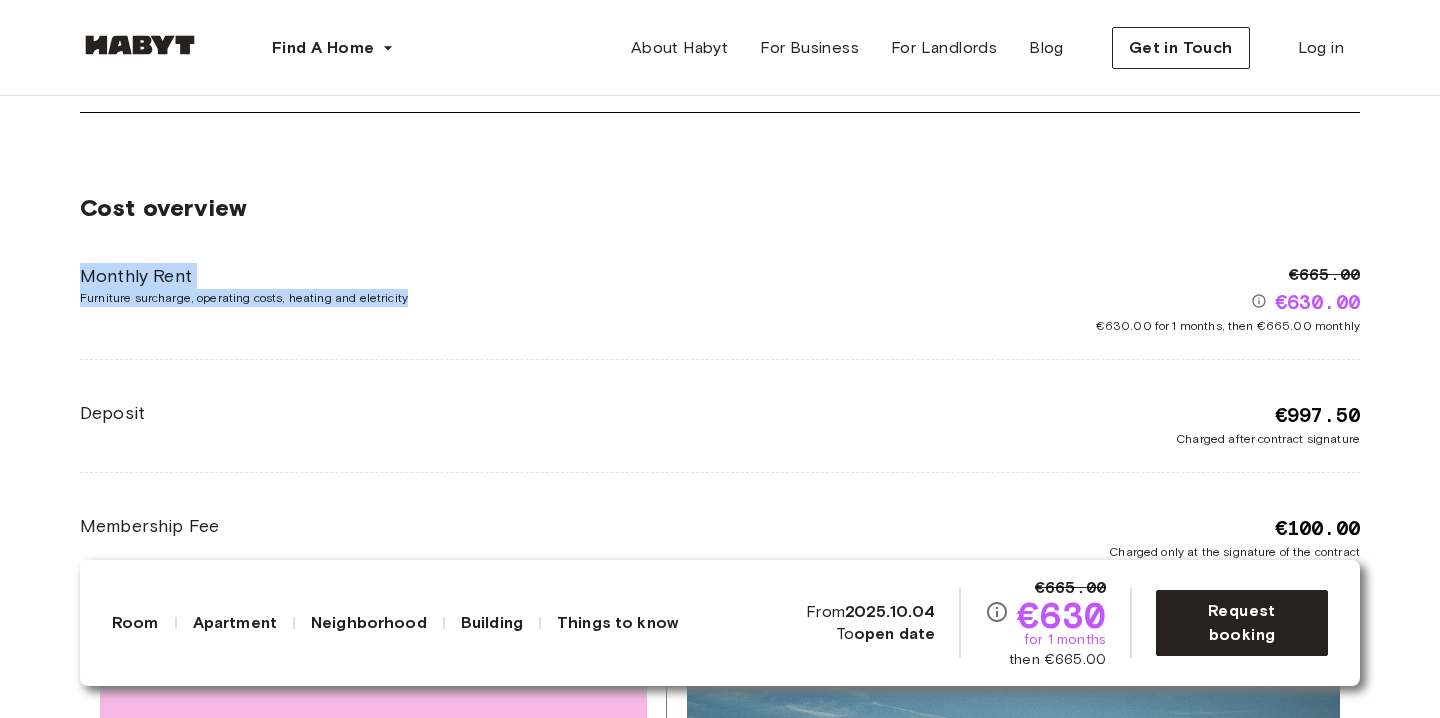 drag, startPoint x: 80, startPoint y: 274, endPoint x: 416, endPoint y: 290, distance: 336.38074 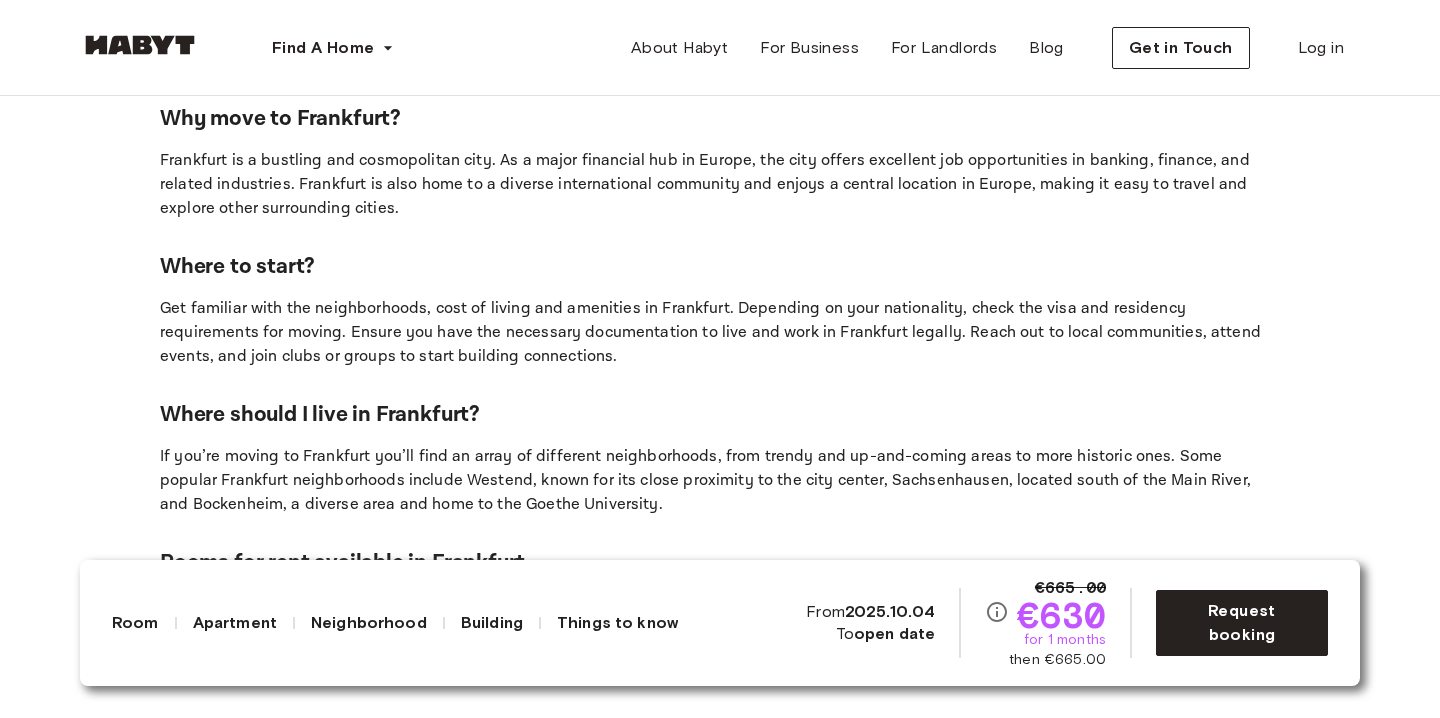 scroll, scrollTop: 4789, scrollLeft: 0, axis: vertical 